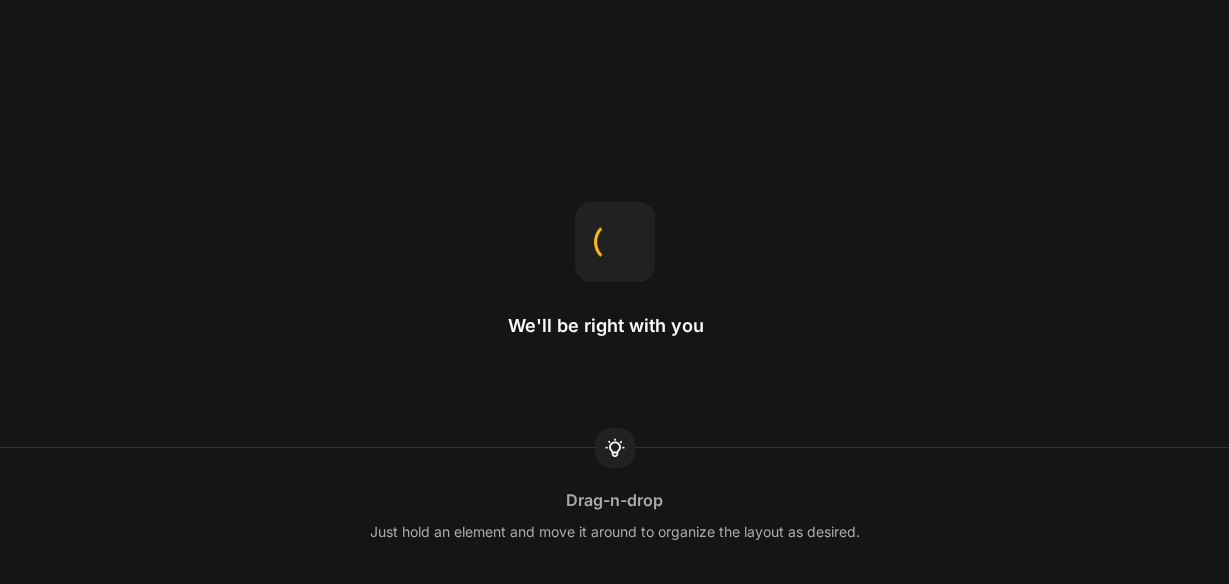 scroll, scrollTop: 0, scrollLeft: 0, axis: both 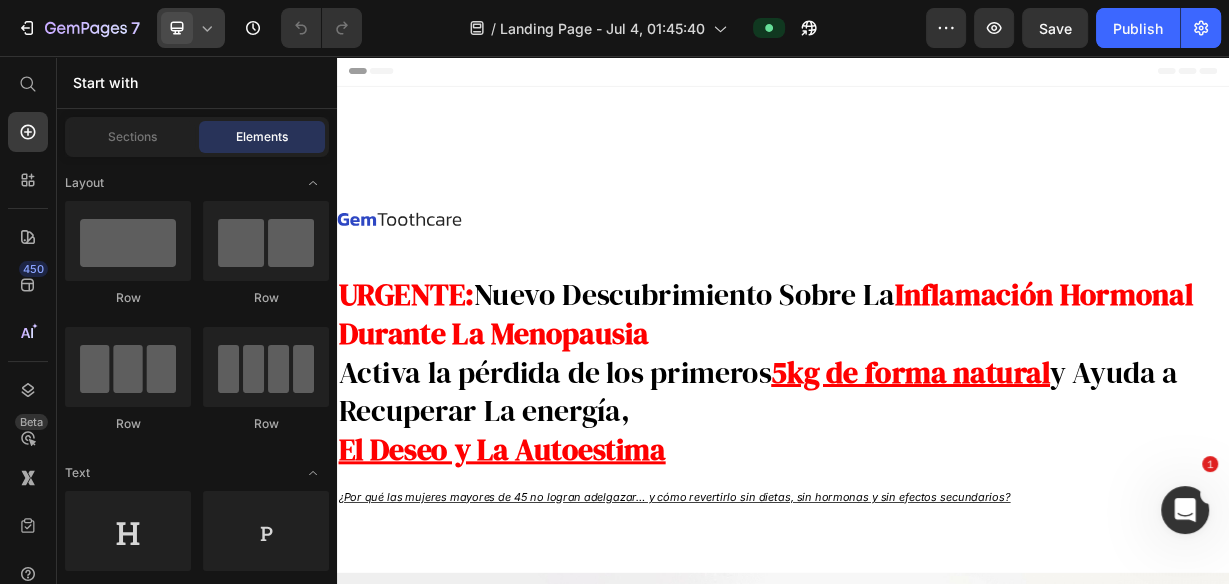 click 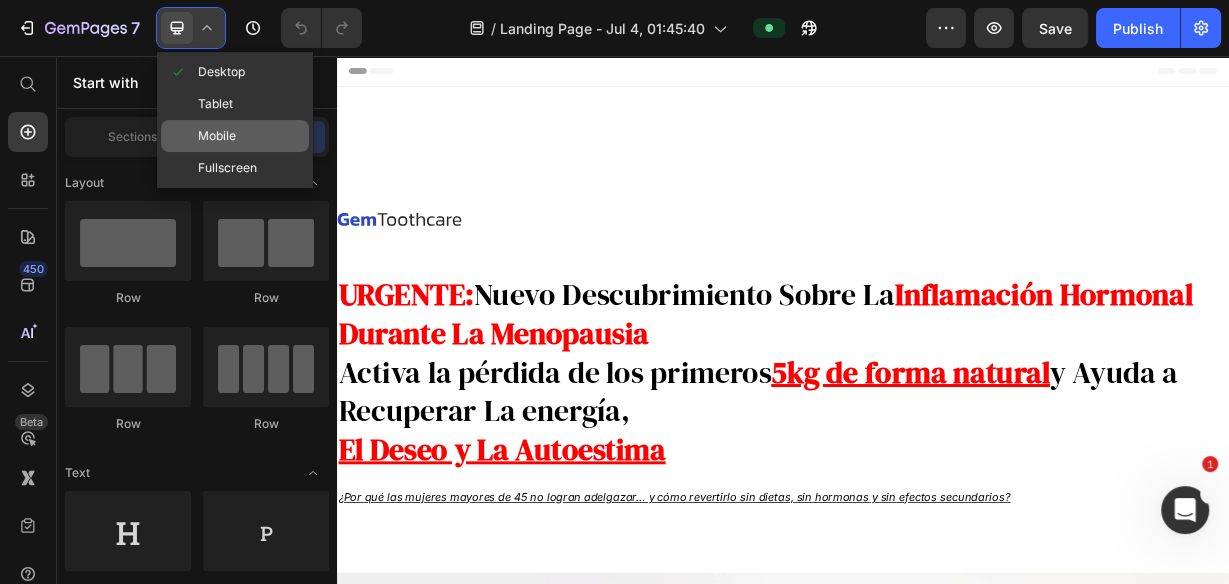 click on "Mobile" 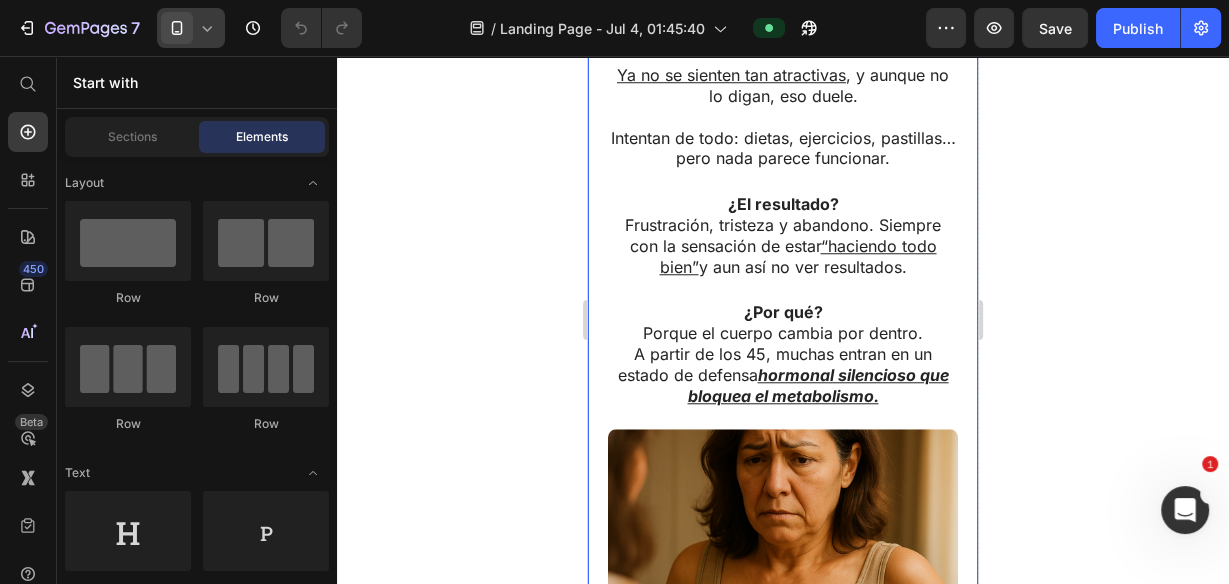 scroll, scrollTop: 1680, scrollLeft: 0, axis: vertical 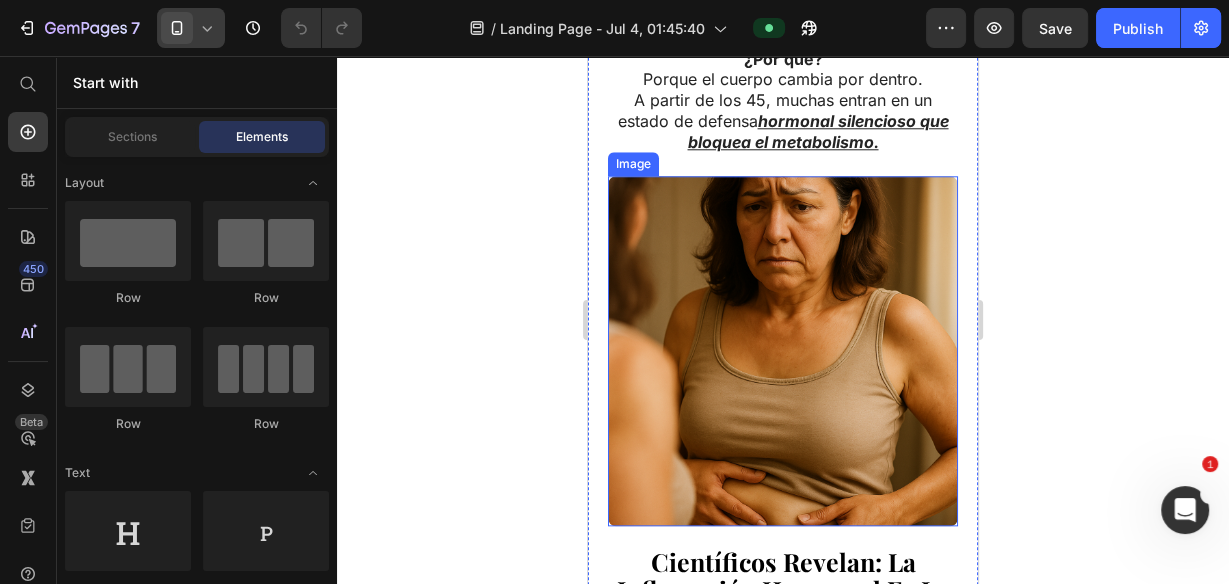 click at bounding box center [783, 351] 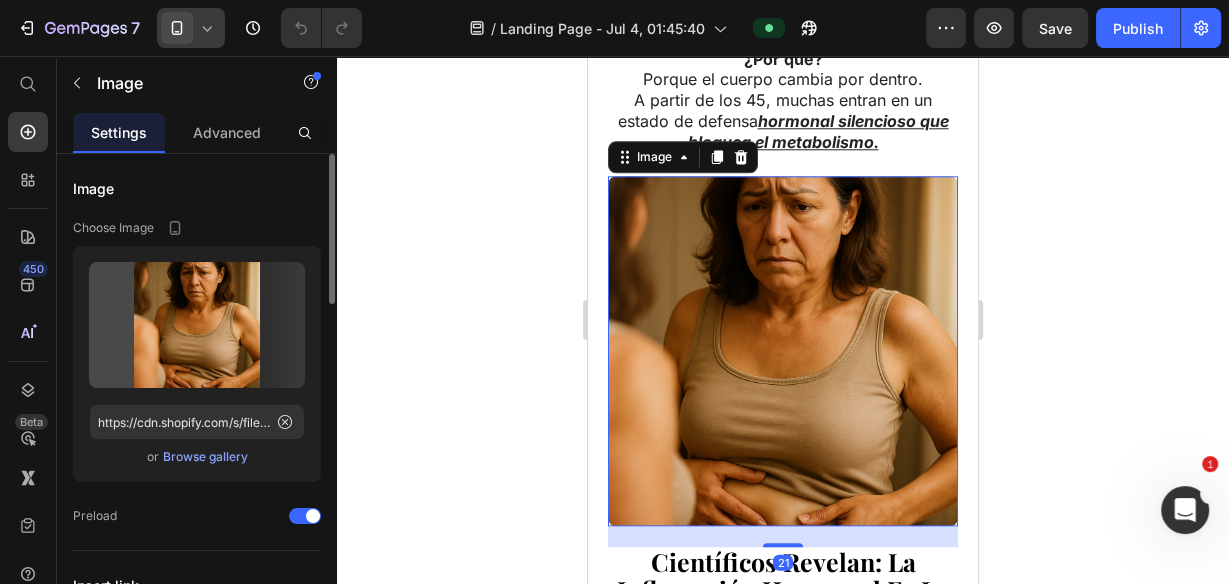 click on "Browse gallery" at bounding box center [205, 457] 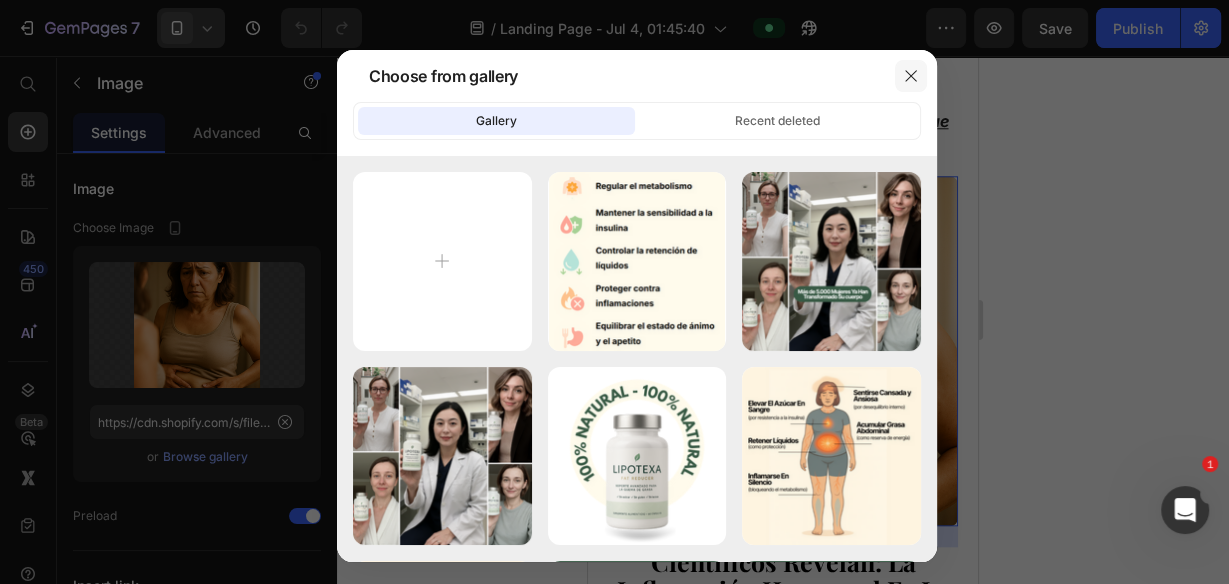 click at bounding box center [911, 76] 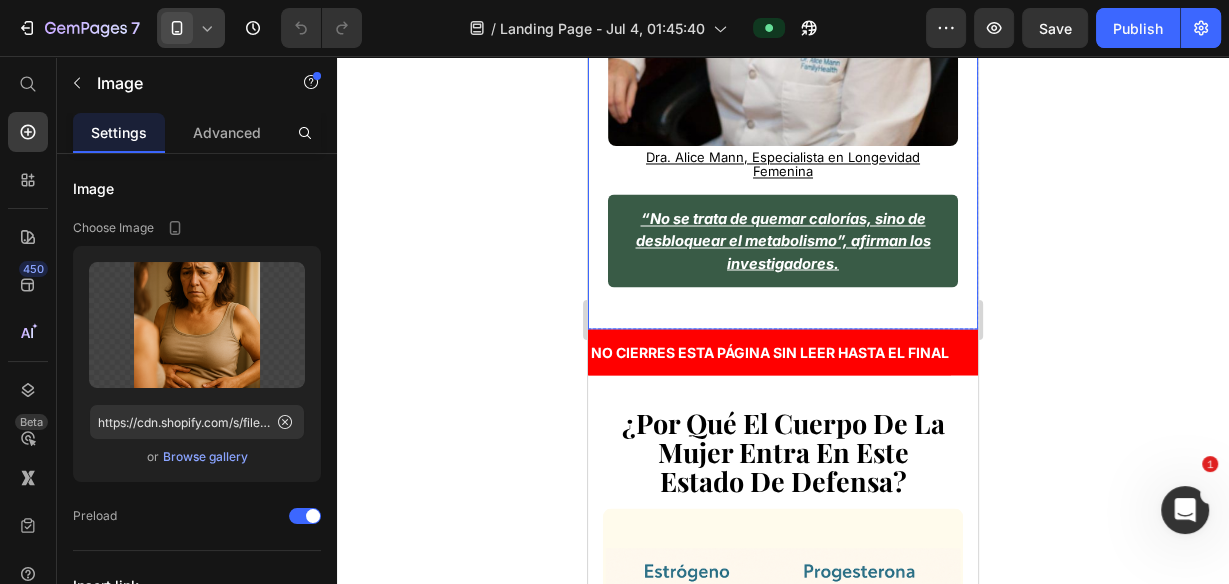 scroll, scrollTop: 3040, scrollLeft: 0, axis: vertical 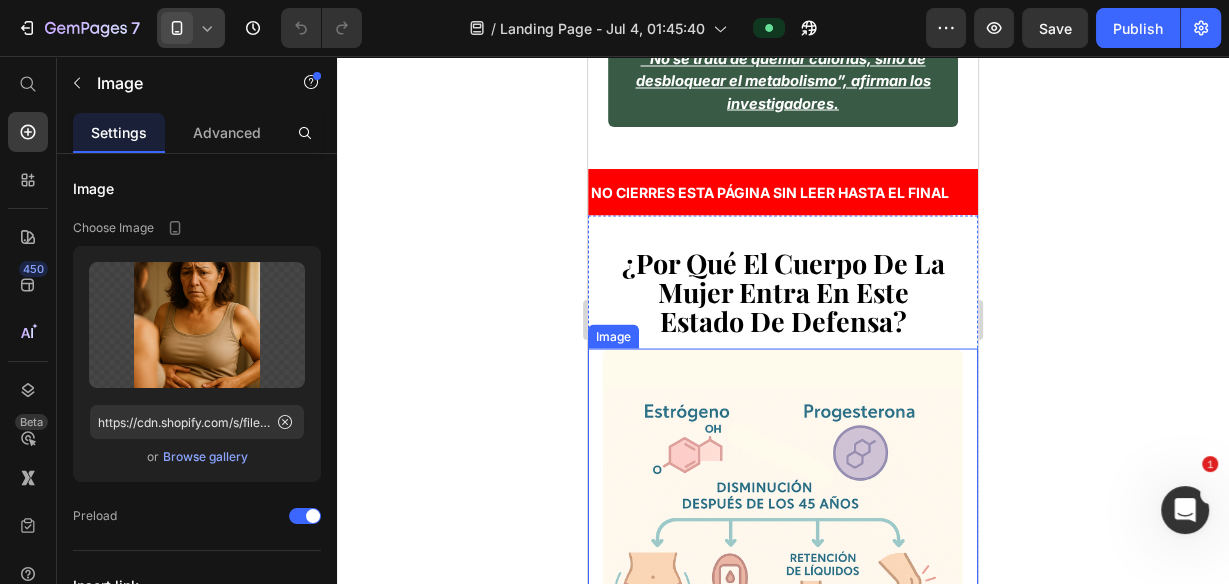 click 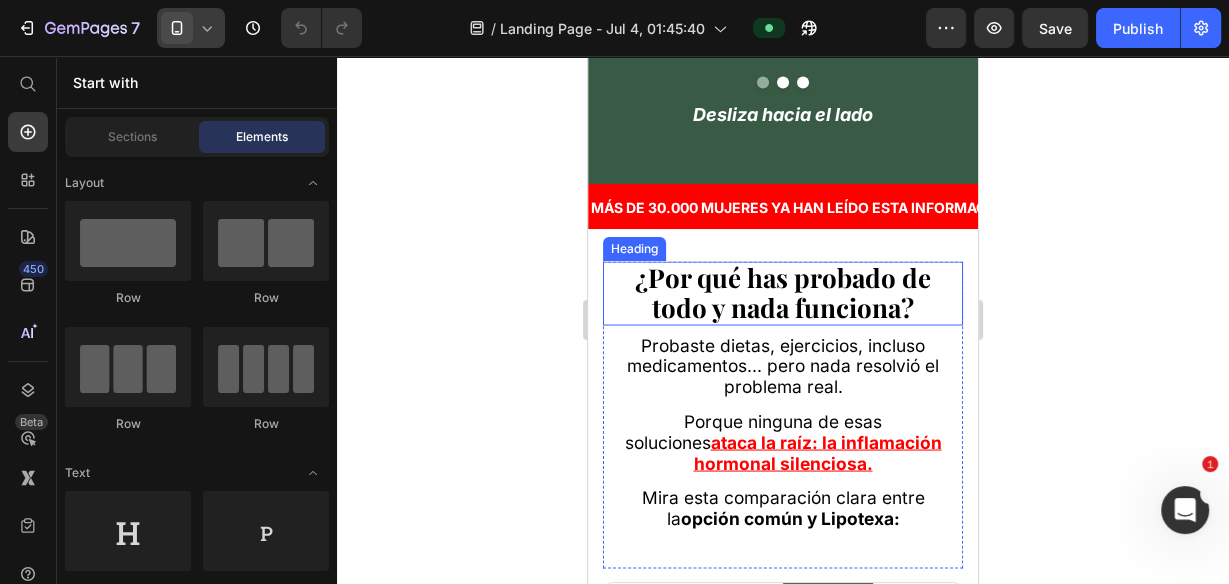 scroll, scrollTop: 9280, scrollLeft: 0, axis: vertical 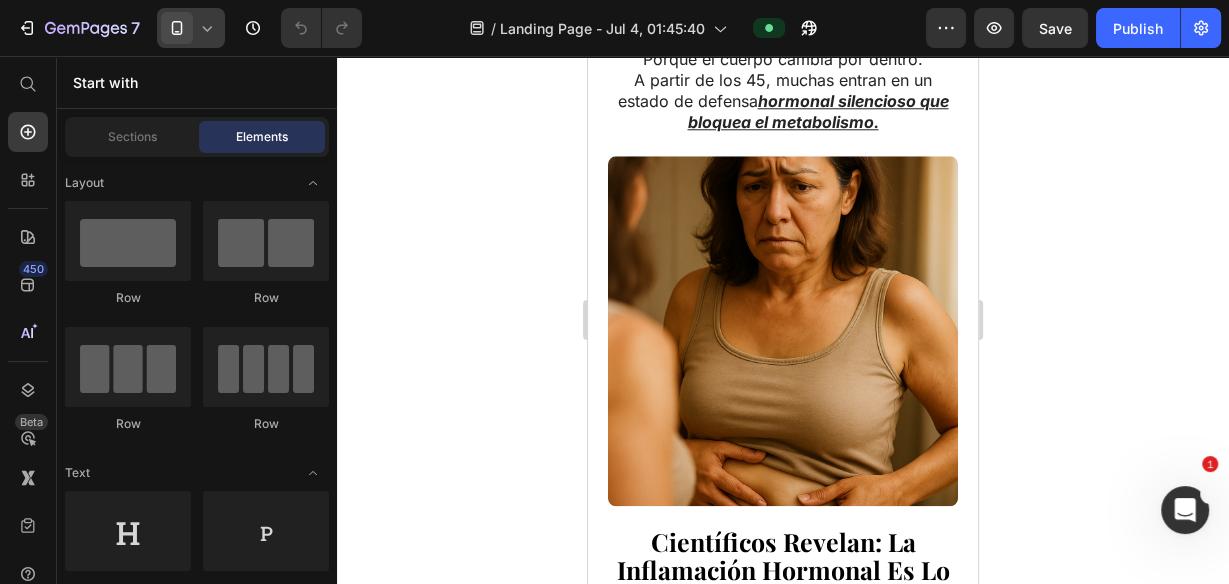 click at bounding box center [783, 331] 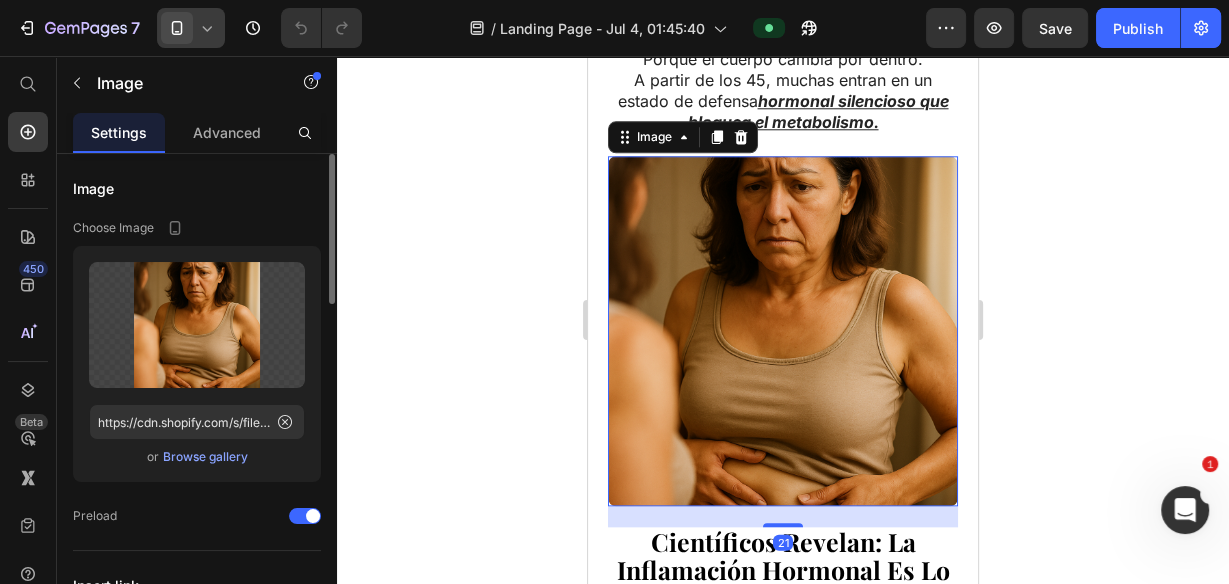 click on "Browse gallery" at bounding box center [205, 457] 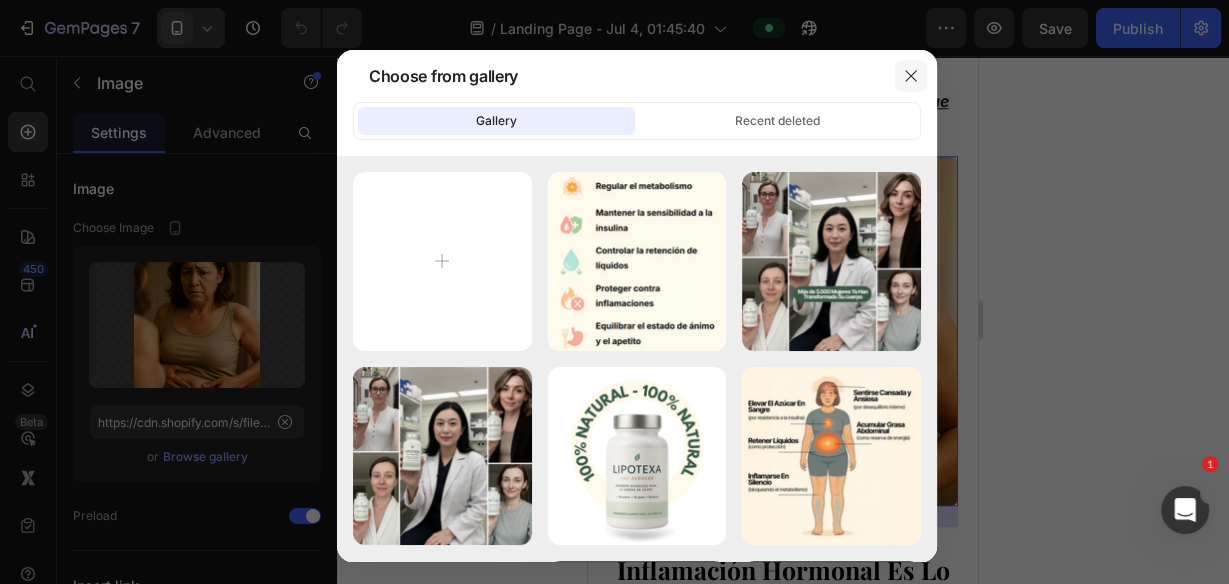 click at bounding box center [911, 76] 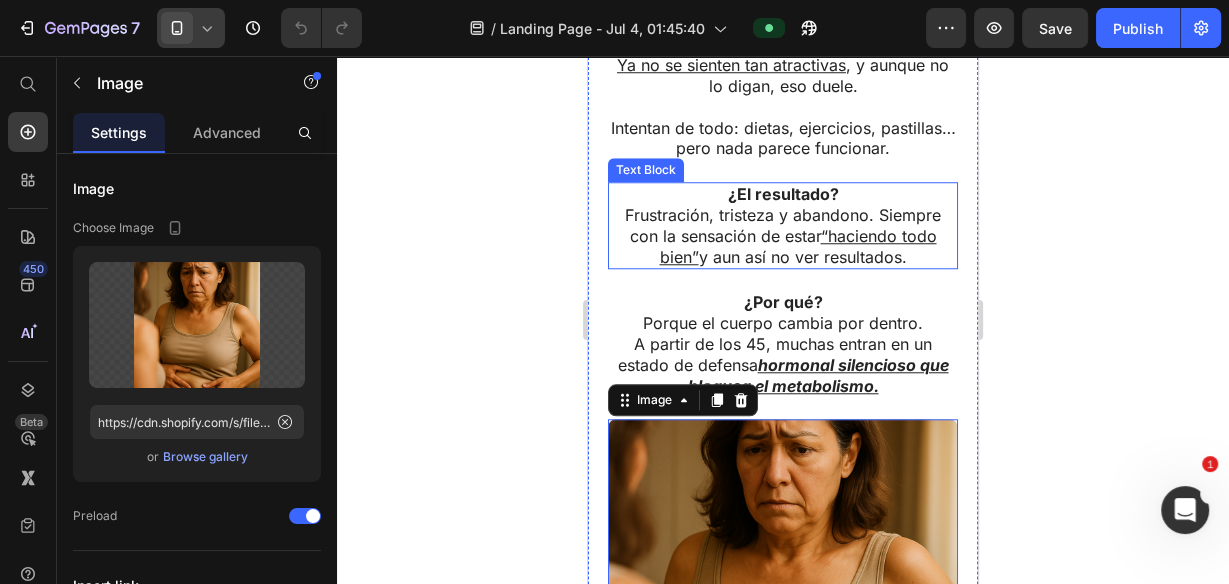 scroll, scrollTop: 1459, scrollLeft: 0, axis: vertical 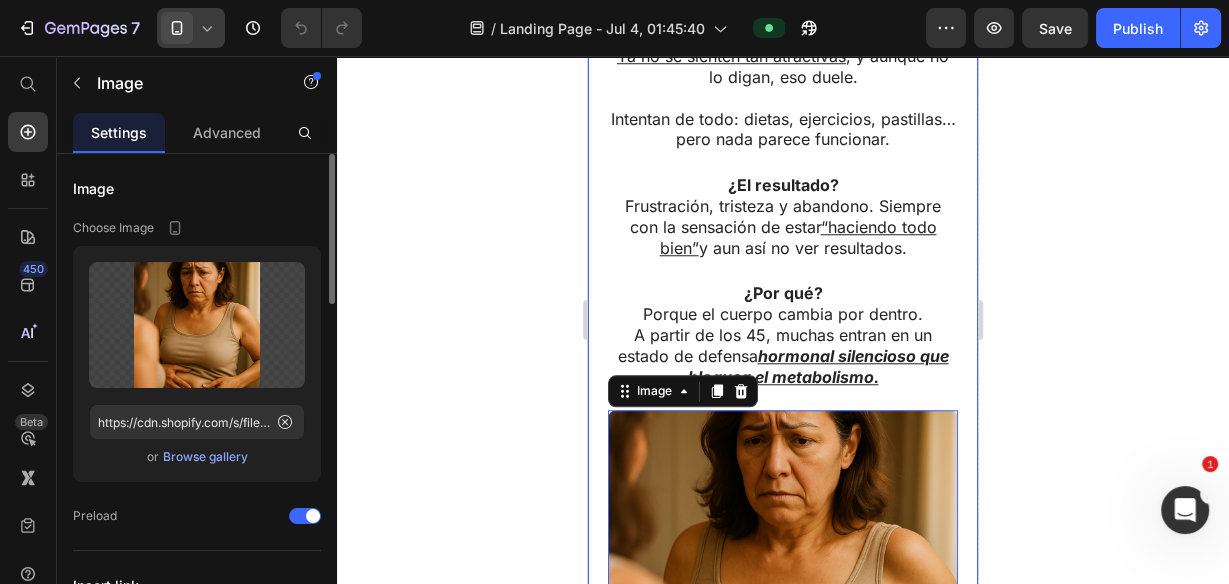 click on "Browse gallery" at bounding box center (205, 457) 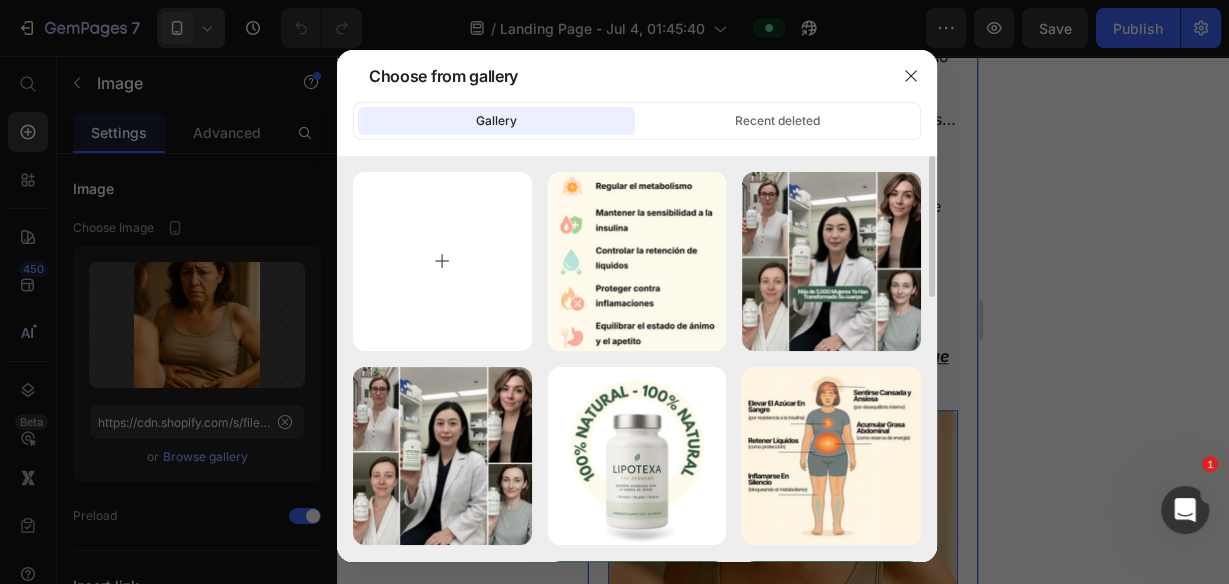 click at bounding box center (442, 261) 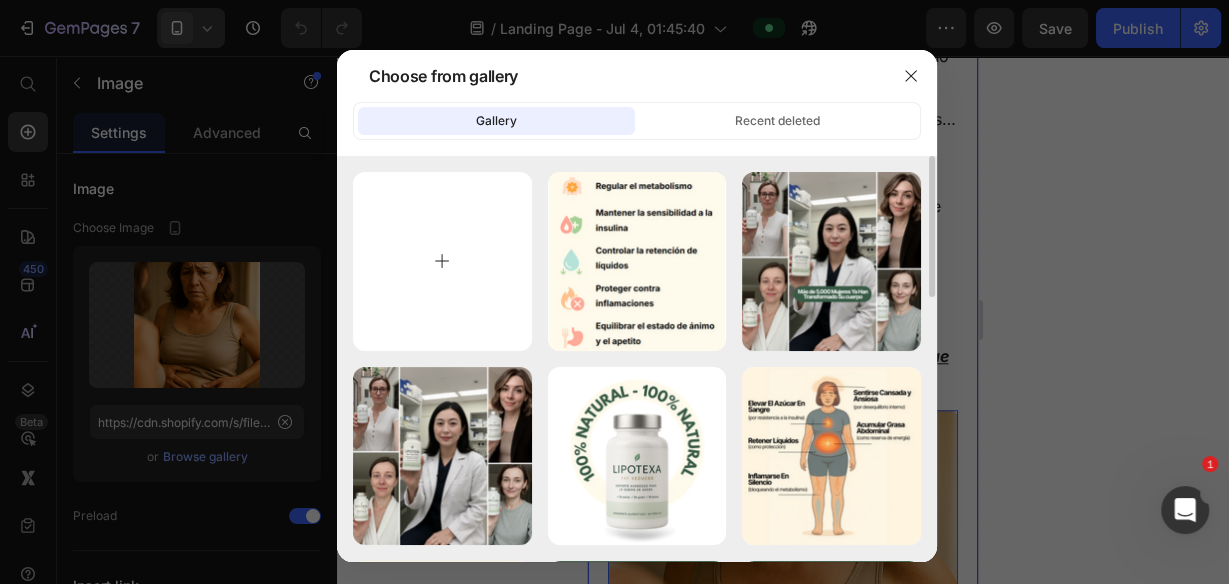type on "C:\fakepath\+ (35).png" 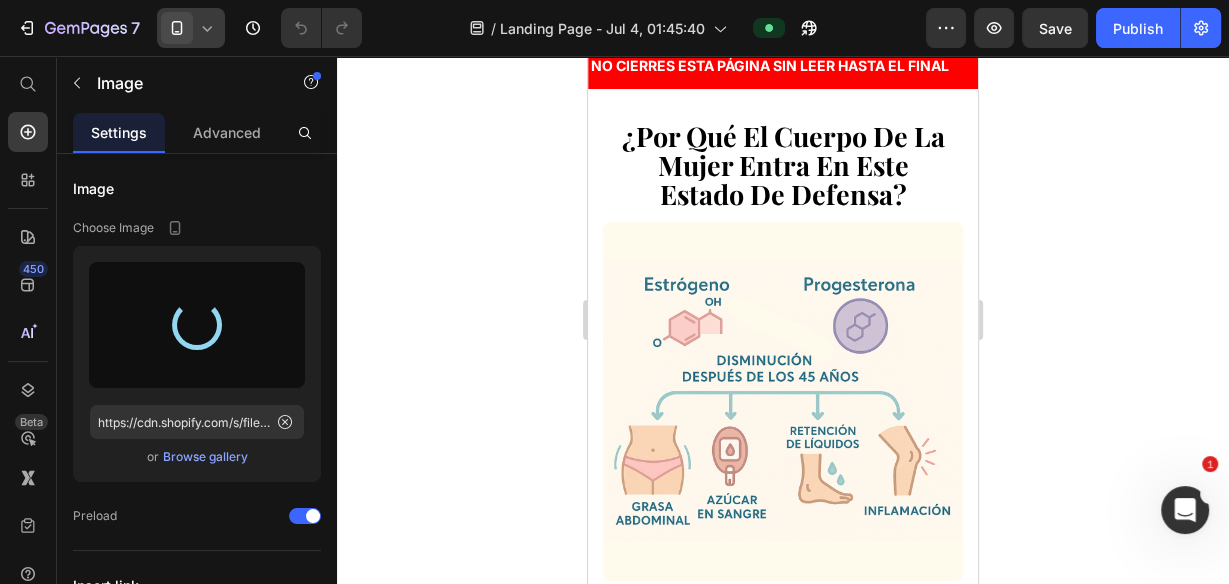 scroll, scrollTop: 3139, scrollLeft: 0, axis: vertical 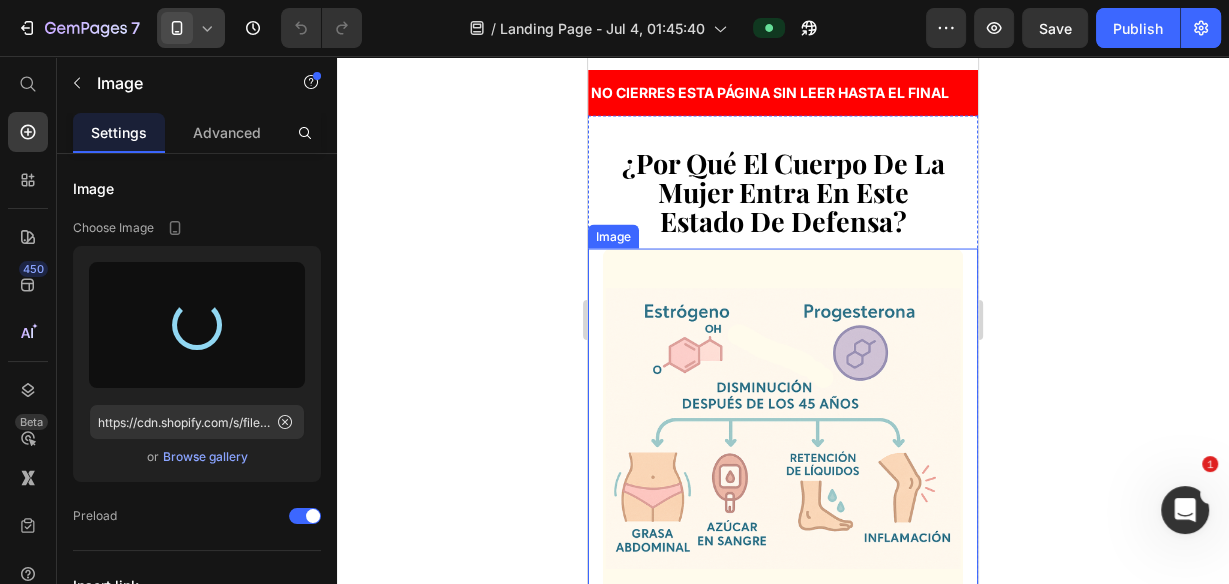 type on "https://cdn.shopify.com/s/files/1/0690/4247/1084/files/gempages_565757771849401174-f546f2ca-5ba2-45f9-bb05-dadab2aa19cf.png" 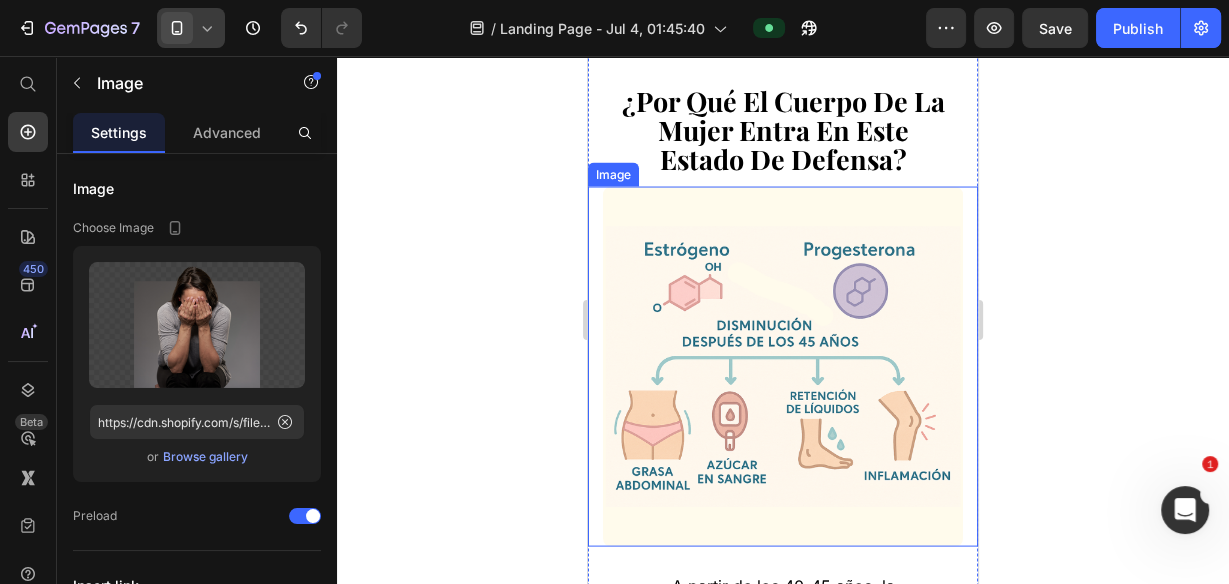 scroll, scrollTop: 3219, scrollLeft: 0, axis: vertical 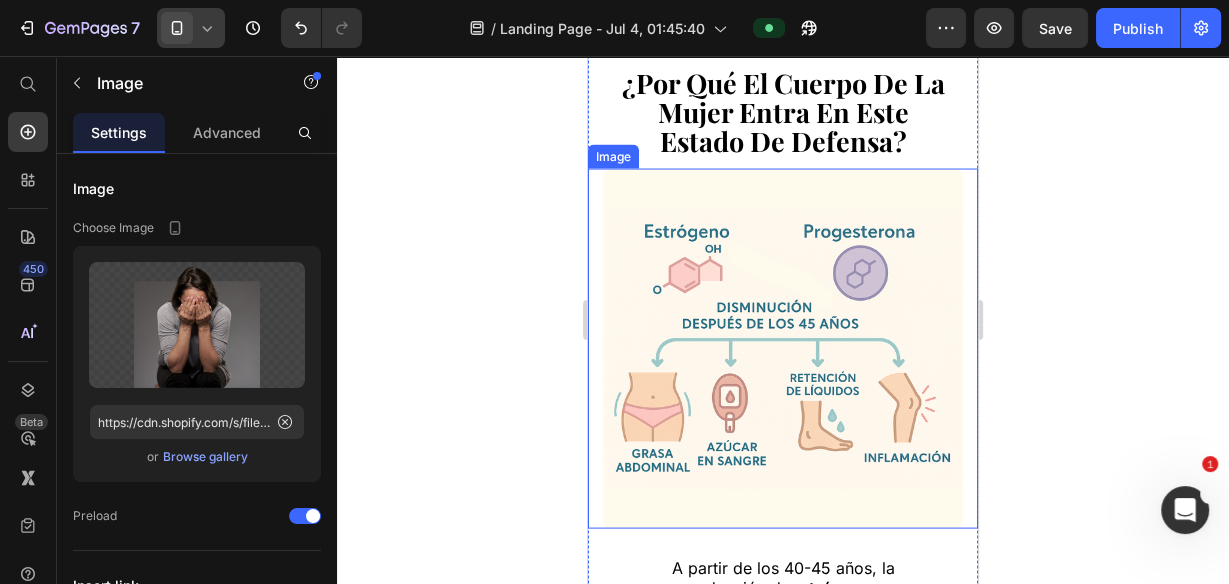 click at bounding box center [783, 349] 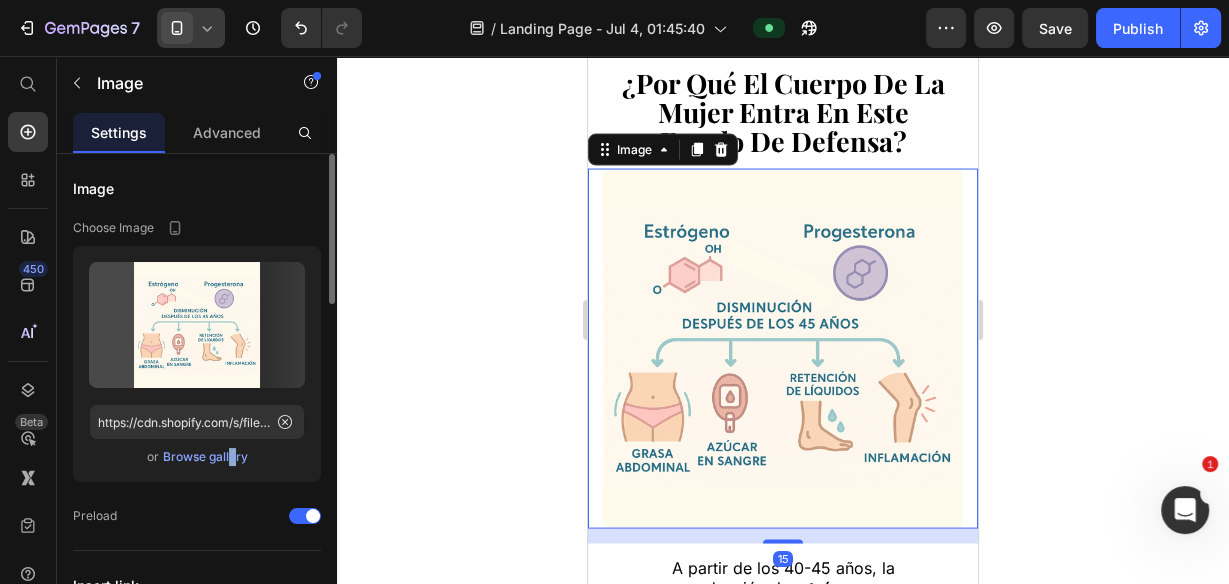 click on "Browse gallery" at bounding box center [205, 457] 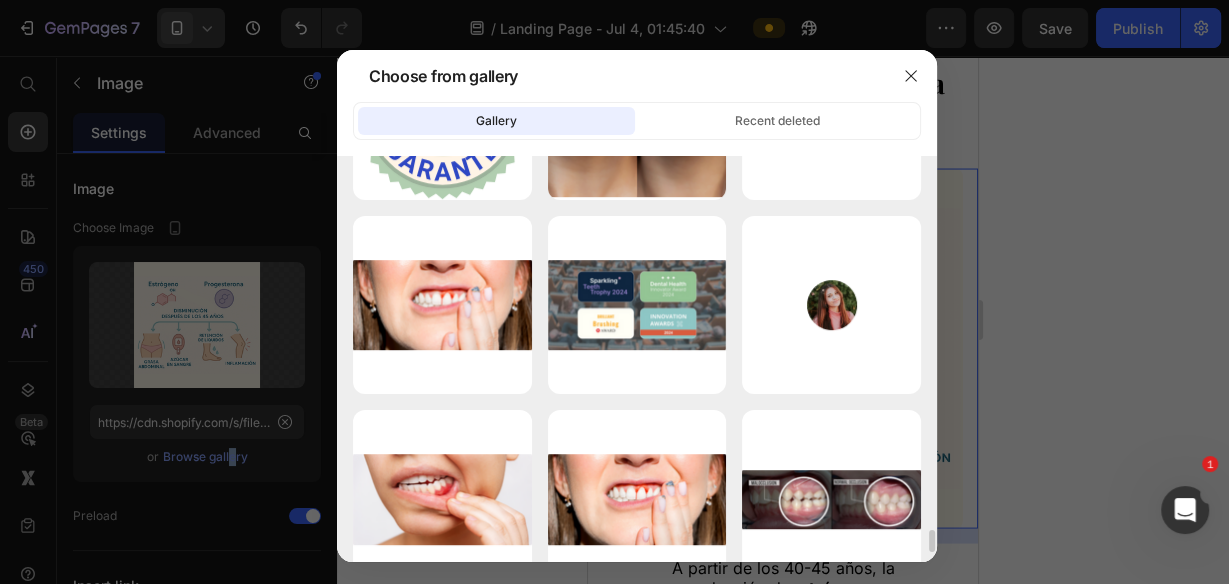 scroll, scrollTop: 7005, scrollLeft: 0, axis: vertical 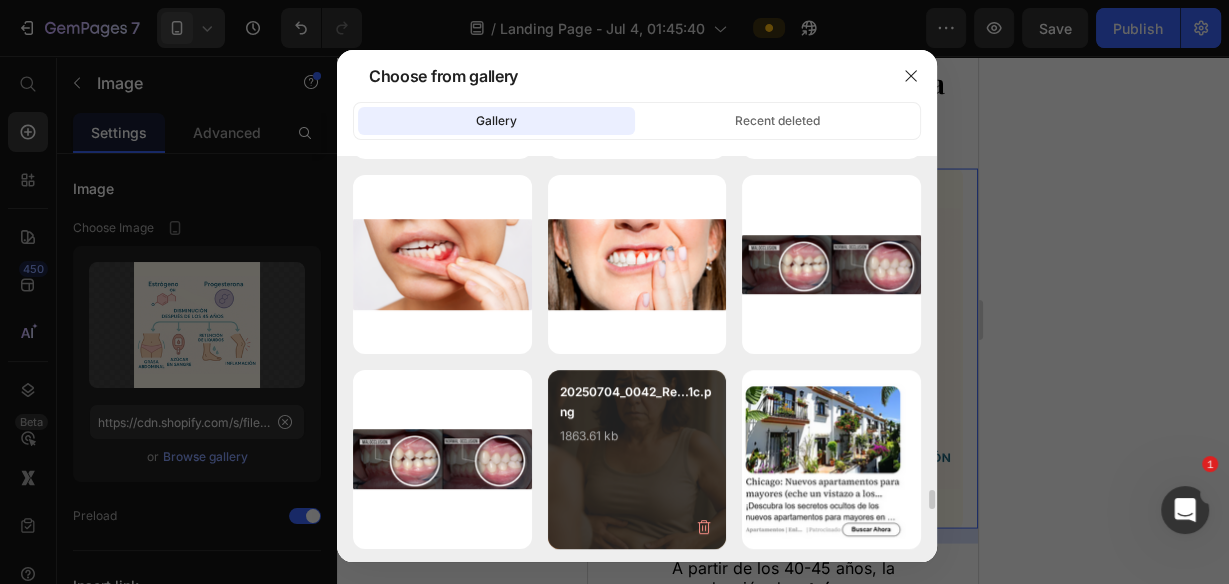 click on "1863.61 kb" at bounding box center (637, 436) 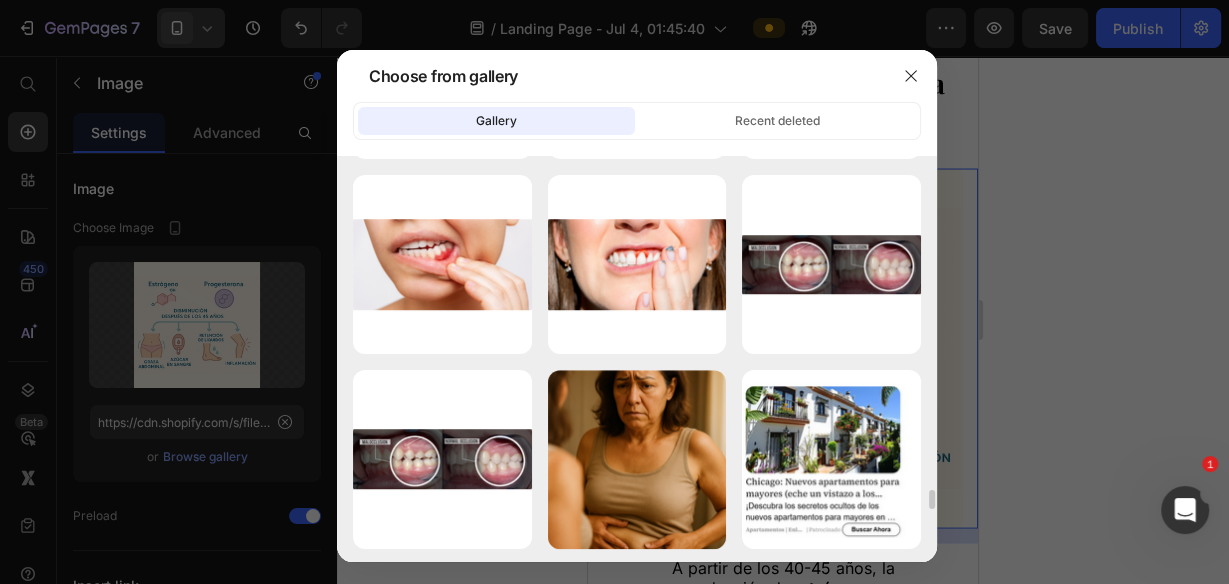 type on "https://cdn.shopify.com/s/files/1/0690/4247/1084/files/gempages_565757771849401174-7dddebc0-649d-4ecc-9778-078b30b504e9.png" 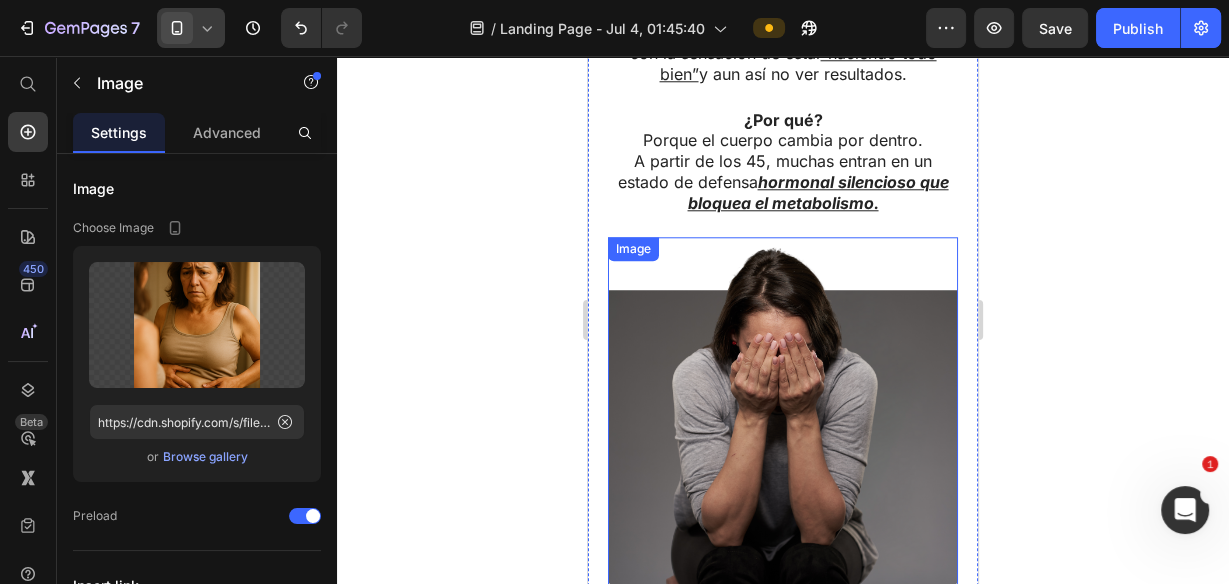 click 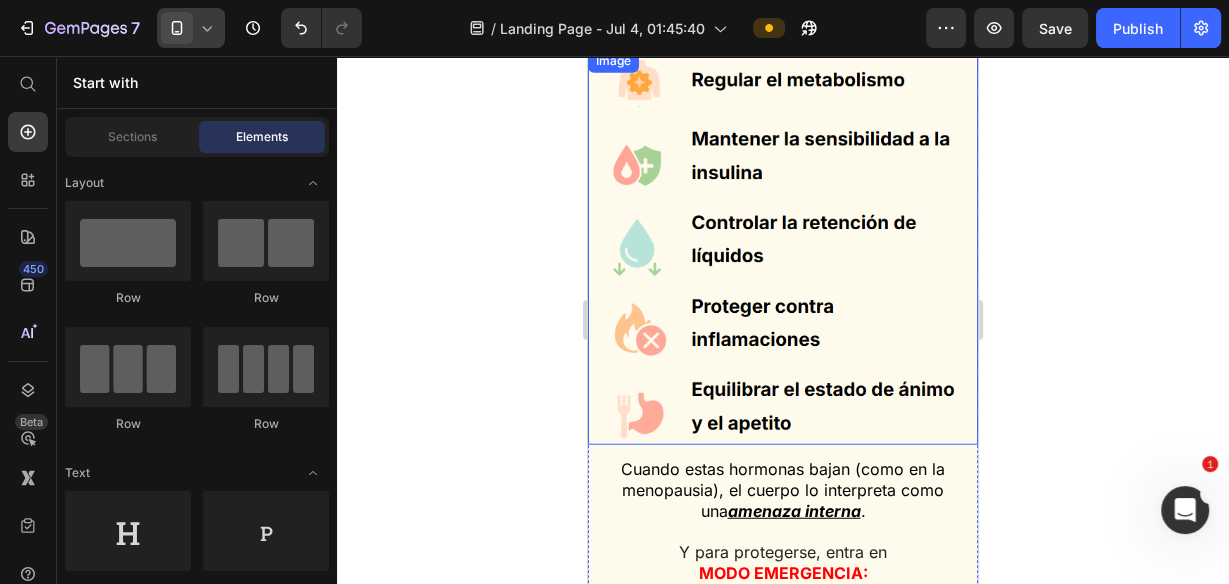 scroll, scrollTop: 4099, scrollLeft: 0, axis: vertical 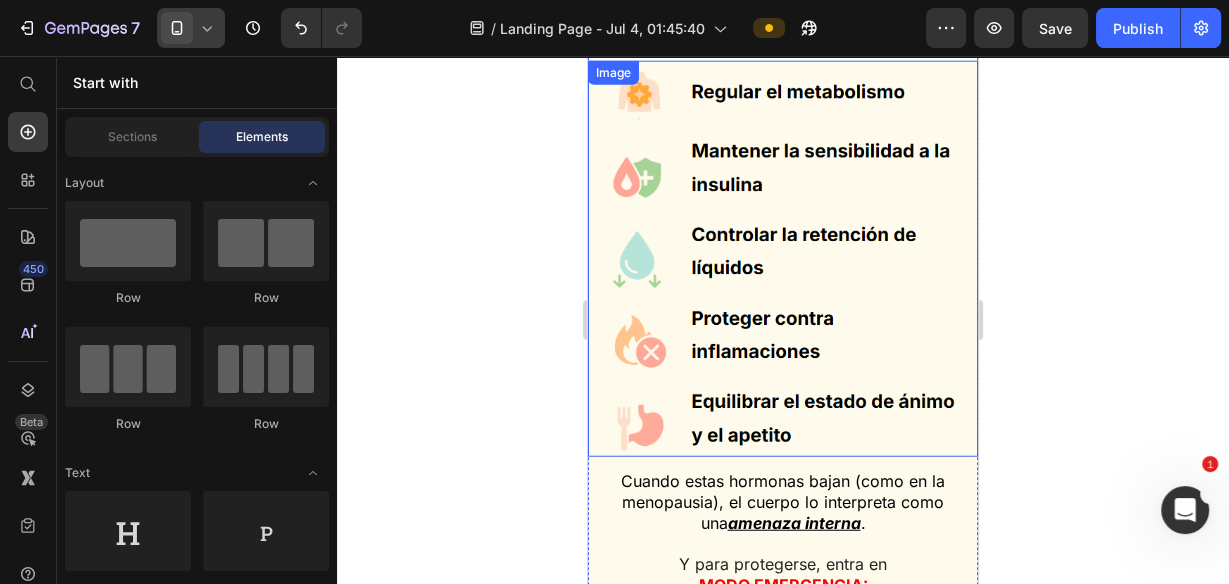 click at bounding box center [783, 259] 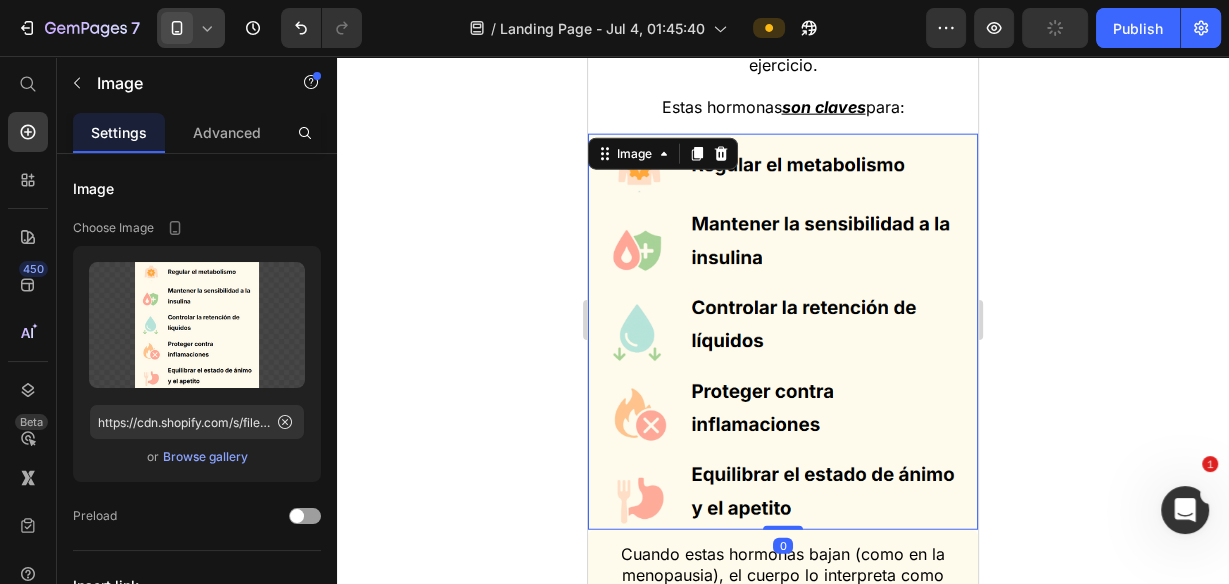 scroll, scrollTop: 4019, scrollLeft: 0, axis: vertical 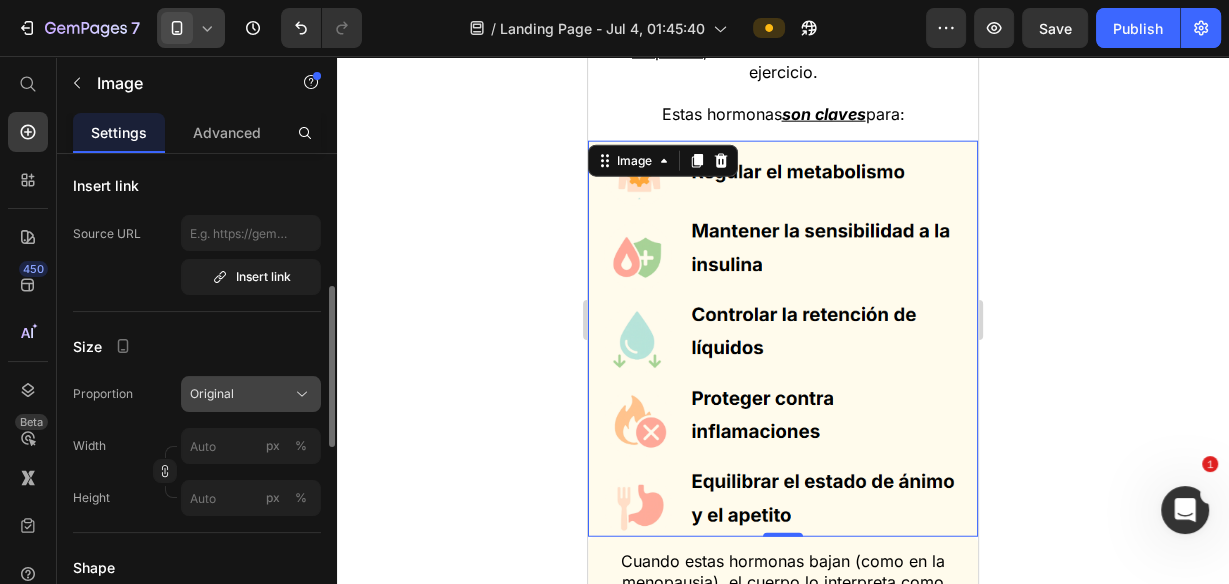 click on "Original" 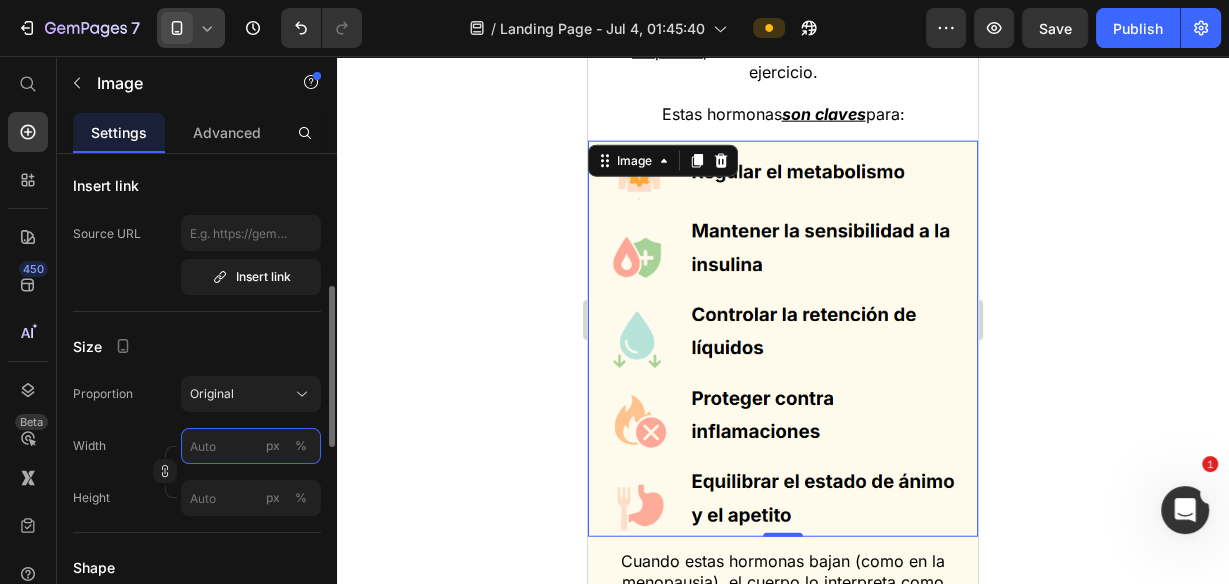 click on "px %" at bounding box center [251, 446] 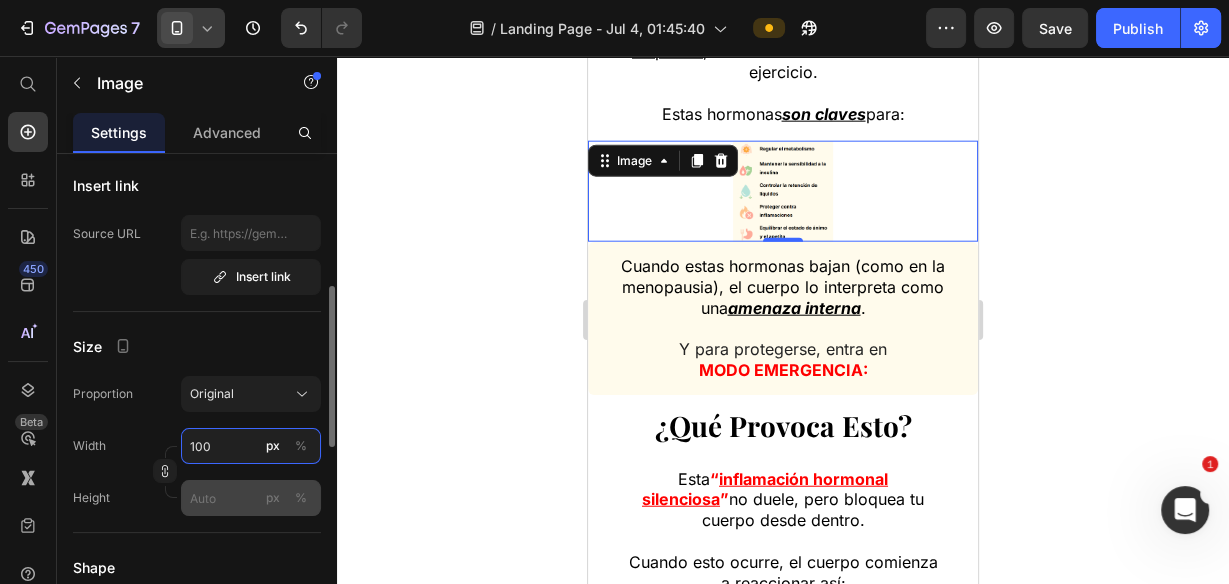 type on "100" 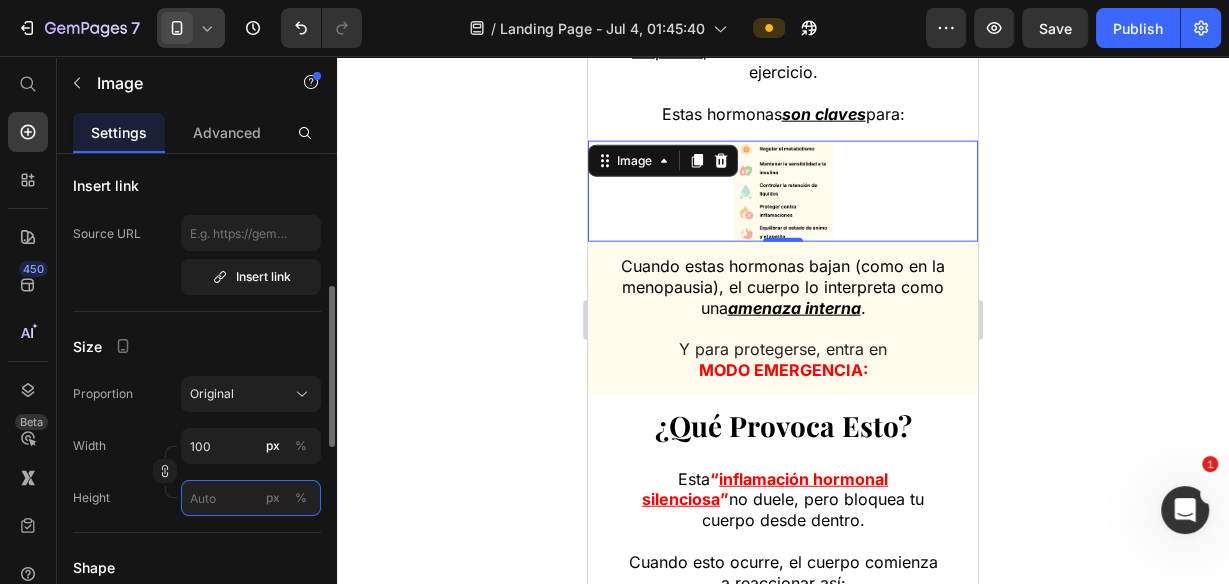 click on "px %" at bounding box center (251, 498) 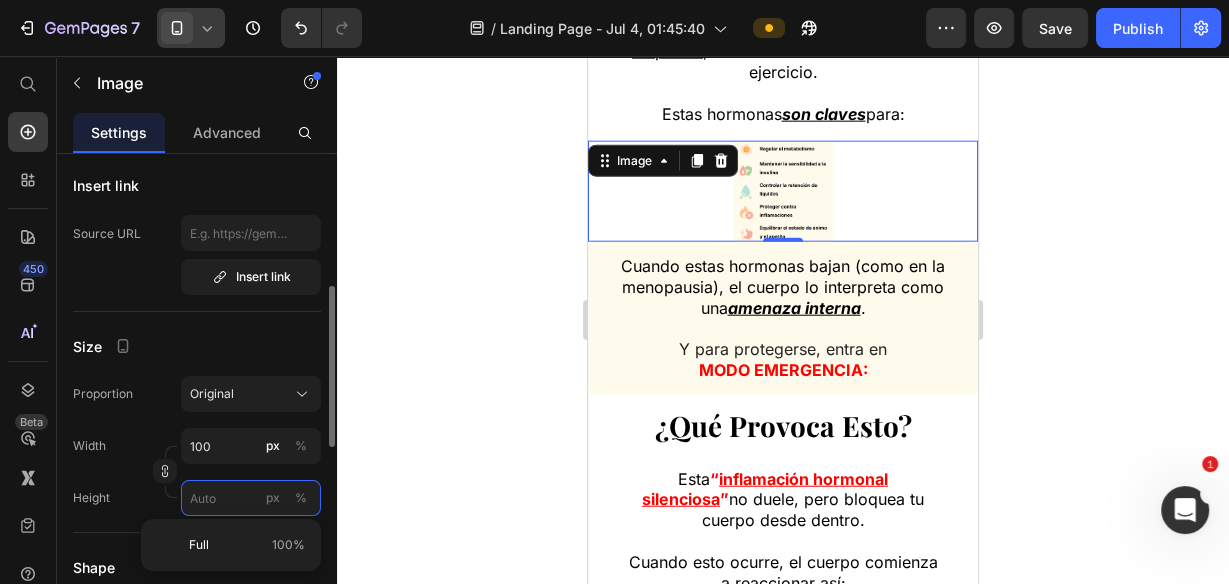 type 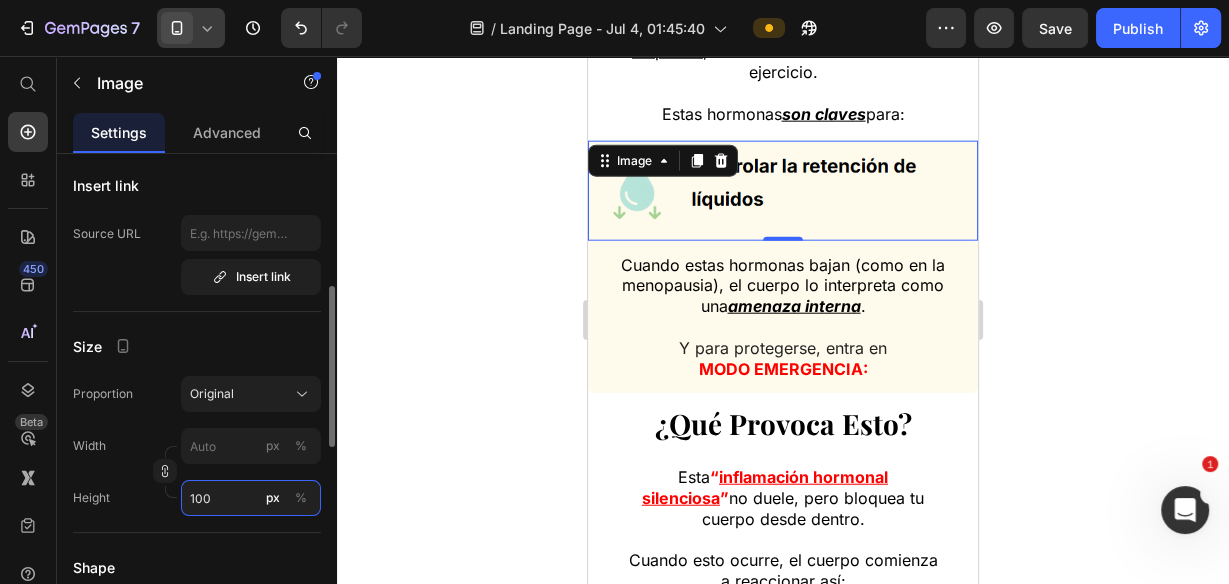 click on "100" at bounding box center (251, 498) 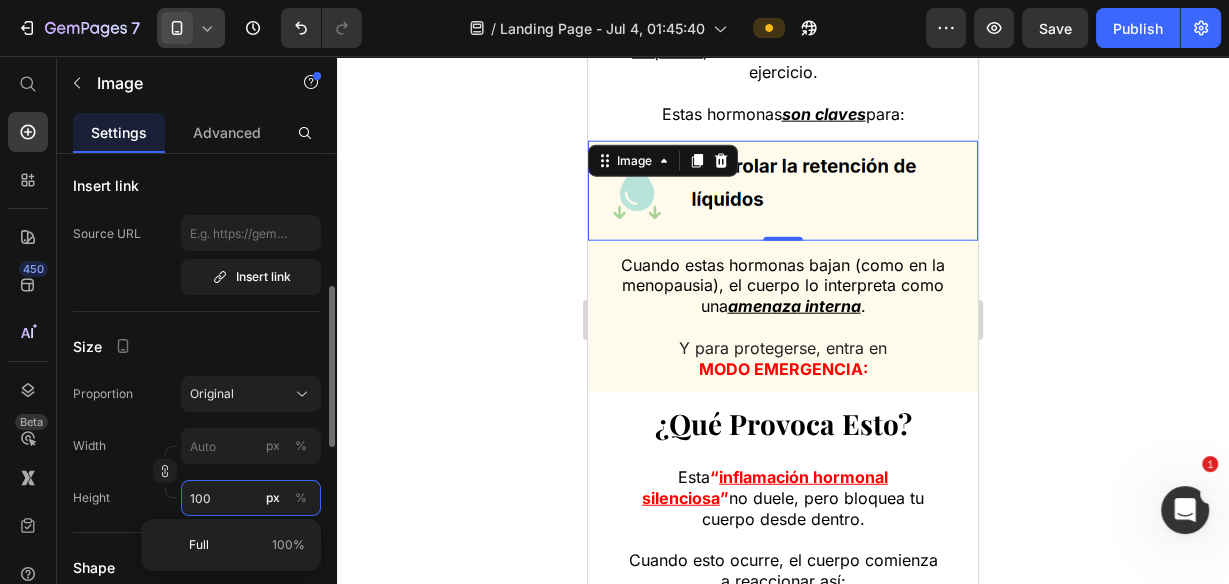 click on "100" at bounding box center [251, 498] 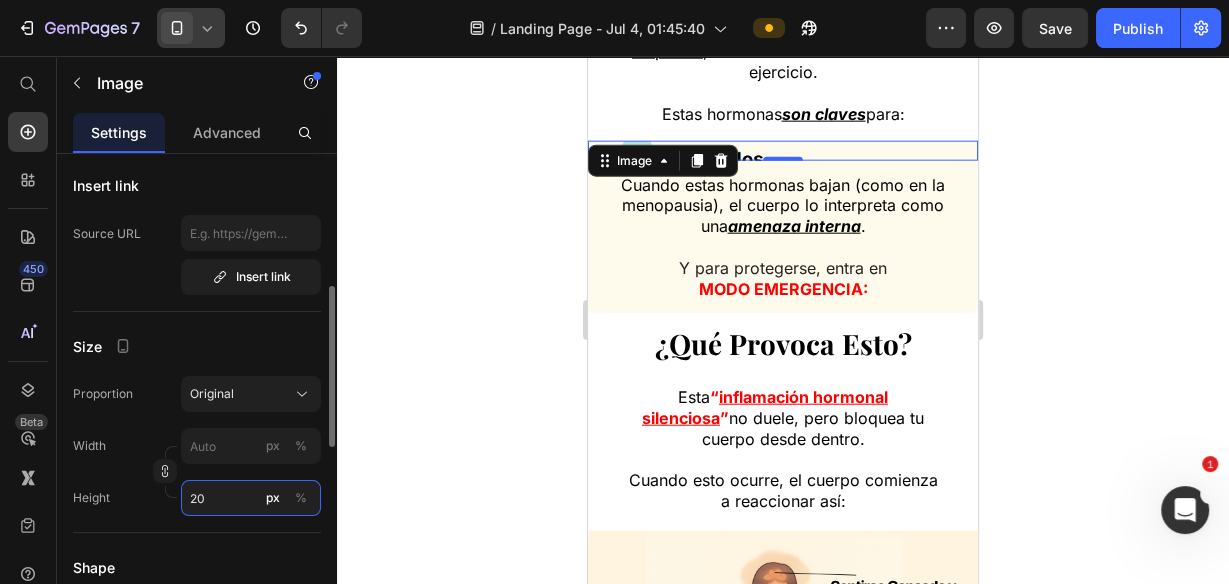 click on "20" at bounding box center (251, 498) 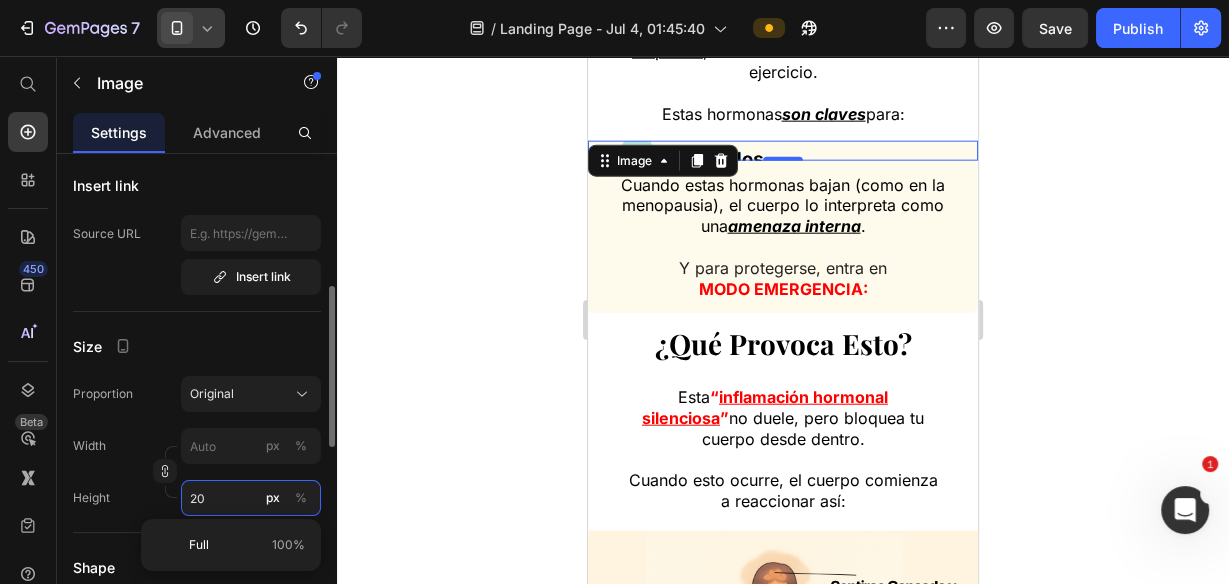 click on "20" at bounding box center [251, 498] 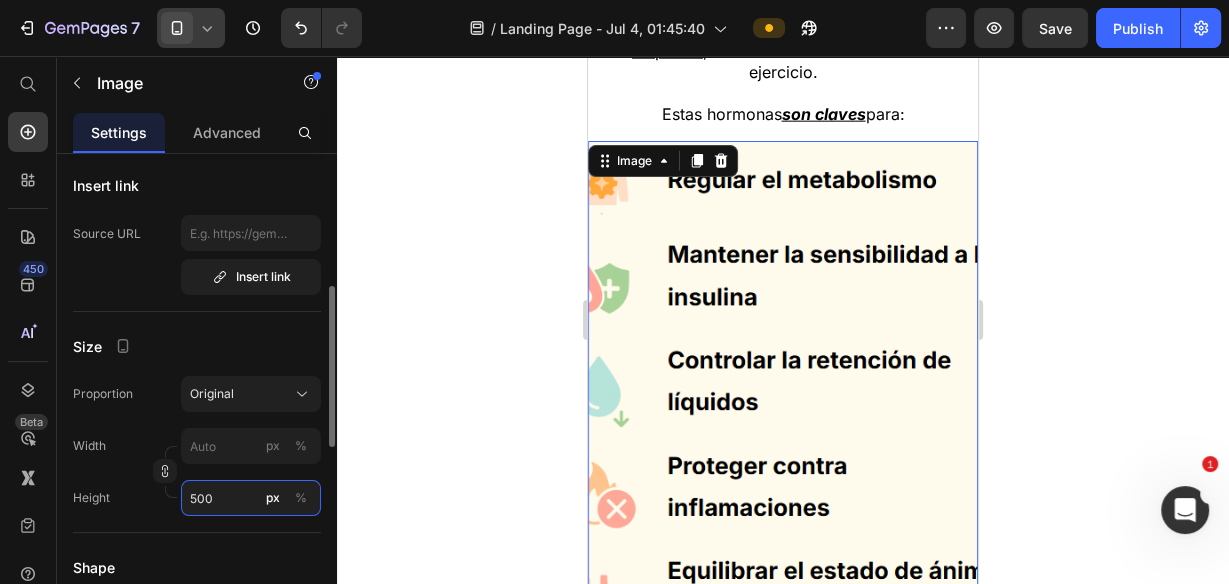click on "500" at bounding box center [251, 498] 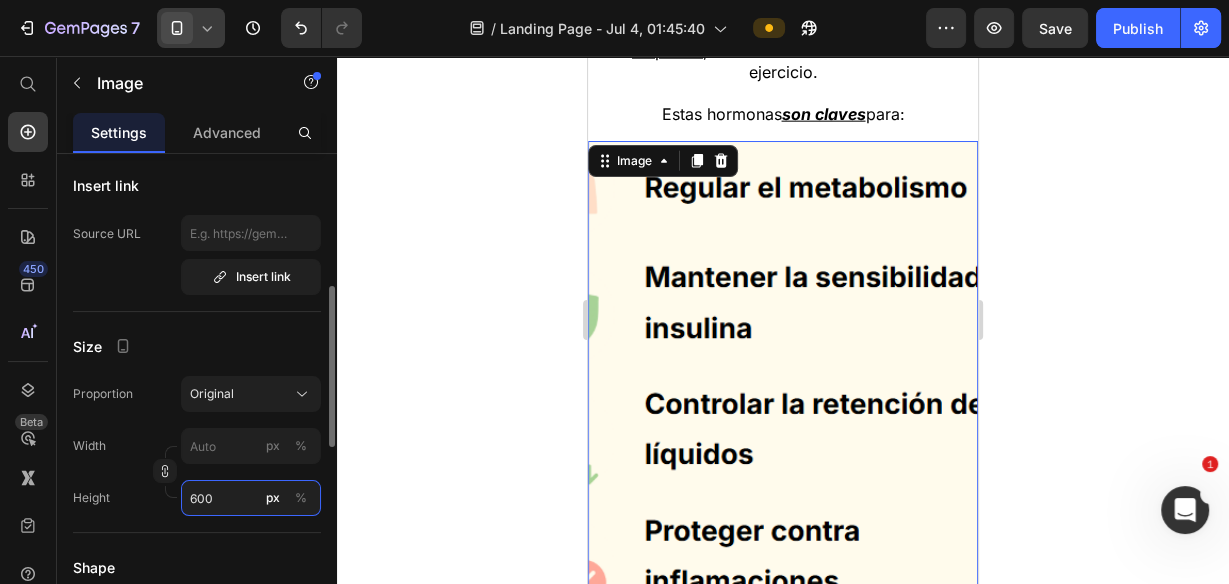 click on "600" at bounding box center [251, 498] 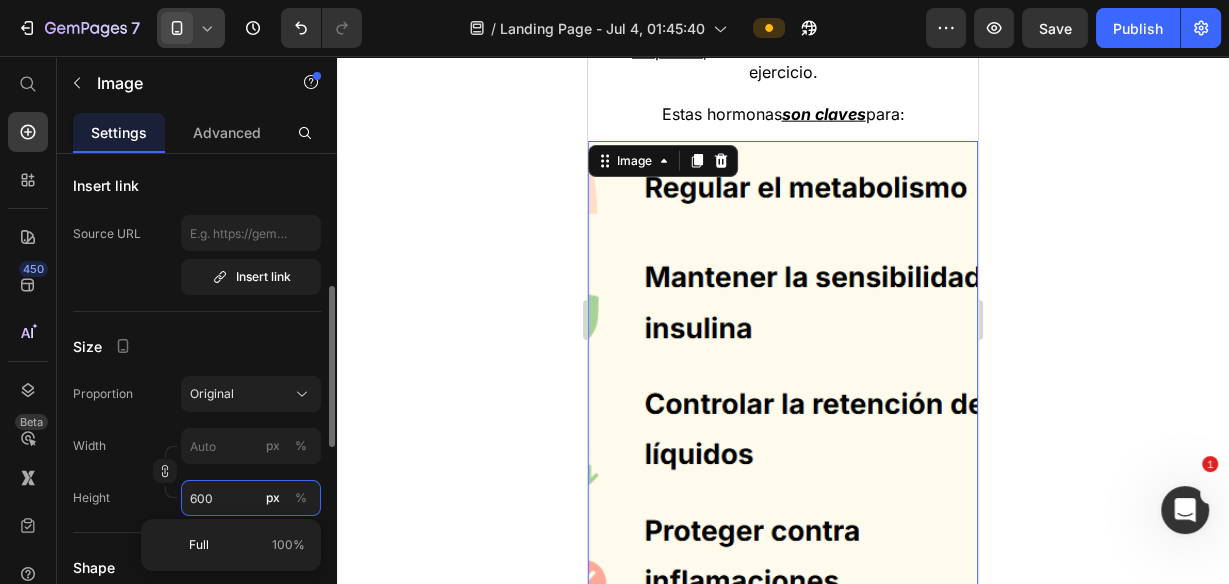 click on "600" at bounding box center [251, 498] 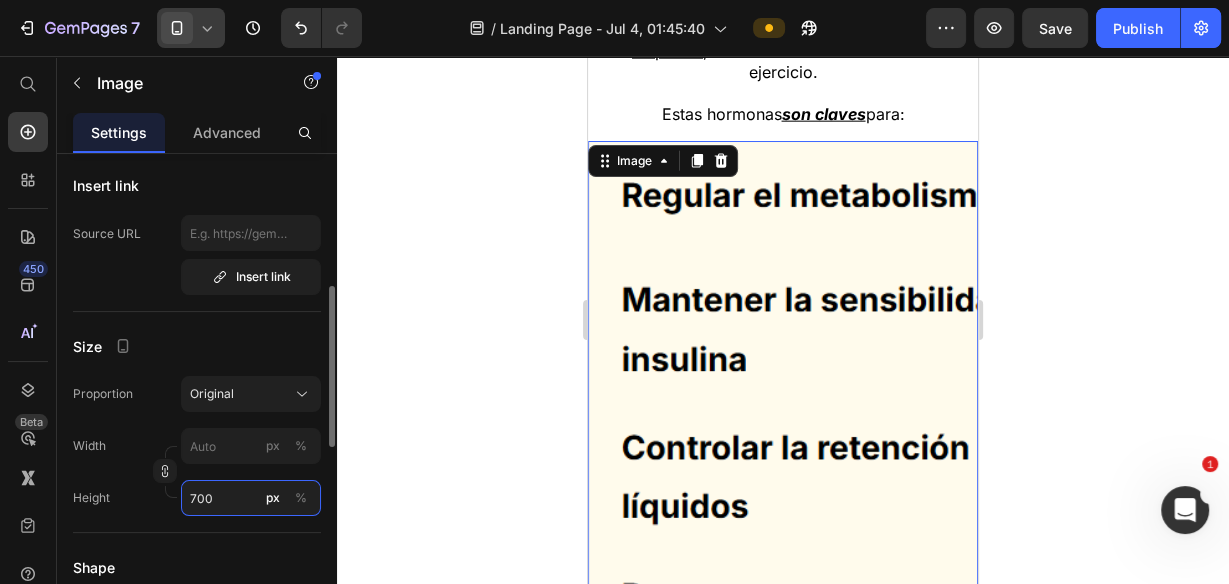 click on "700" at bounding box center [251, 498] 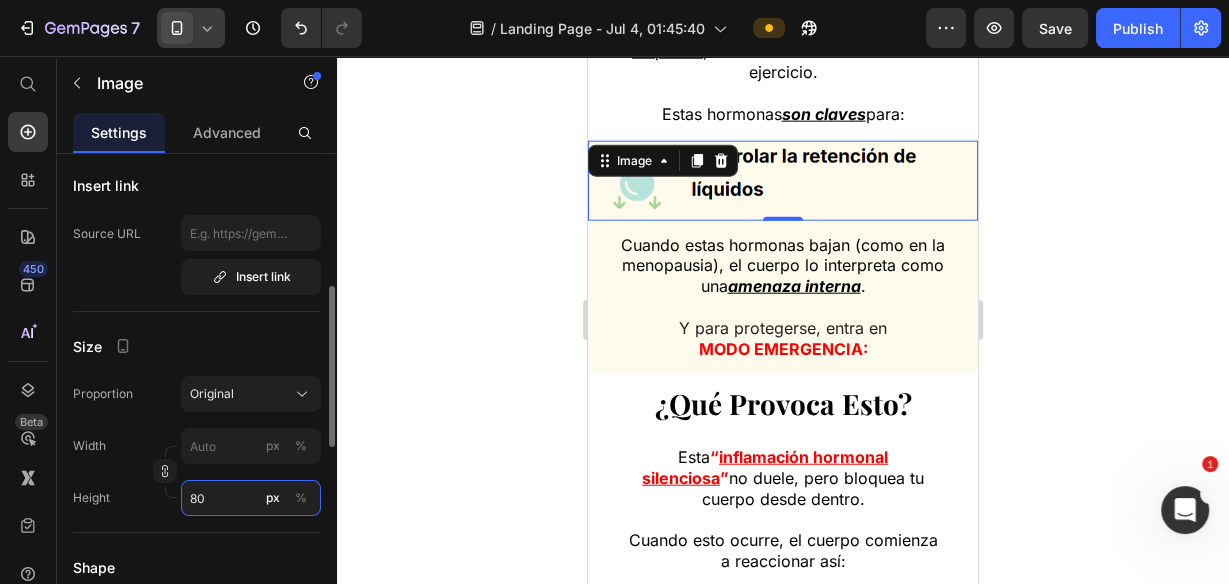 type on "800" 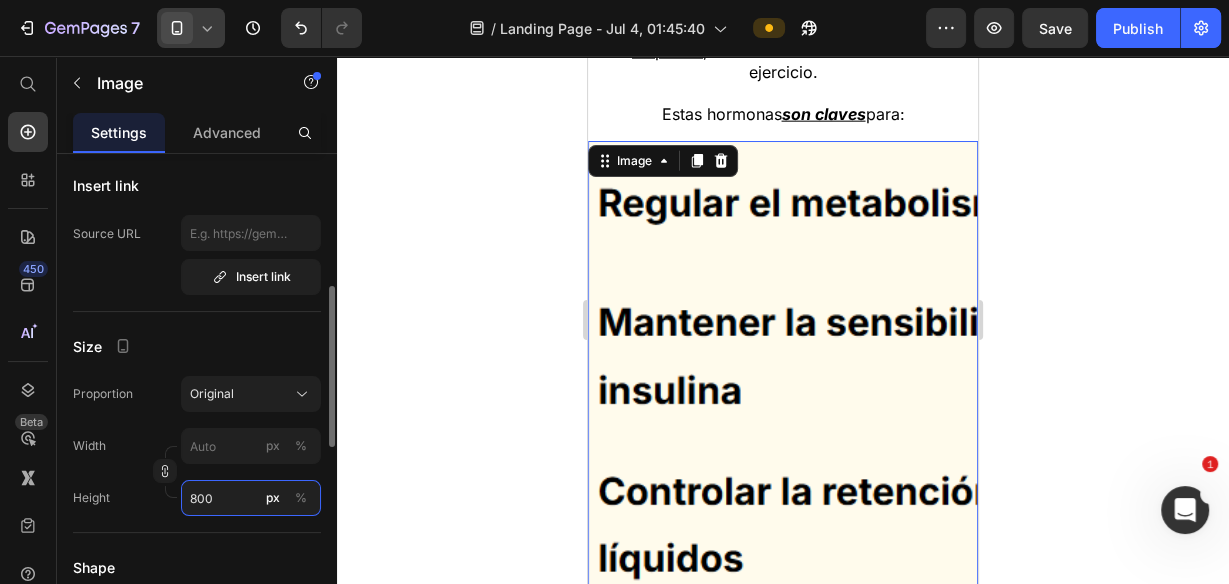 click on "800" at bounding box center [251, 498] 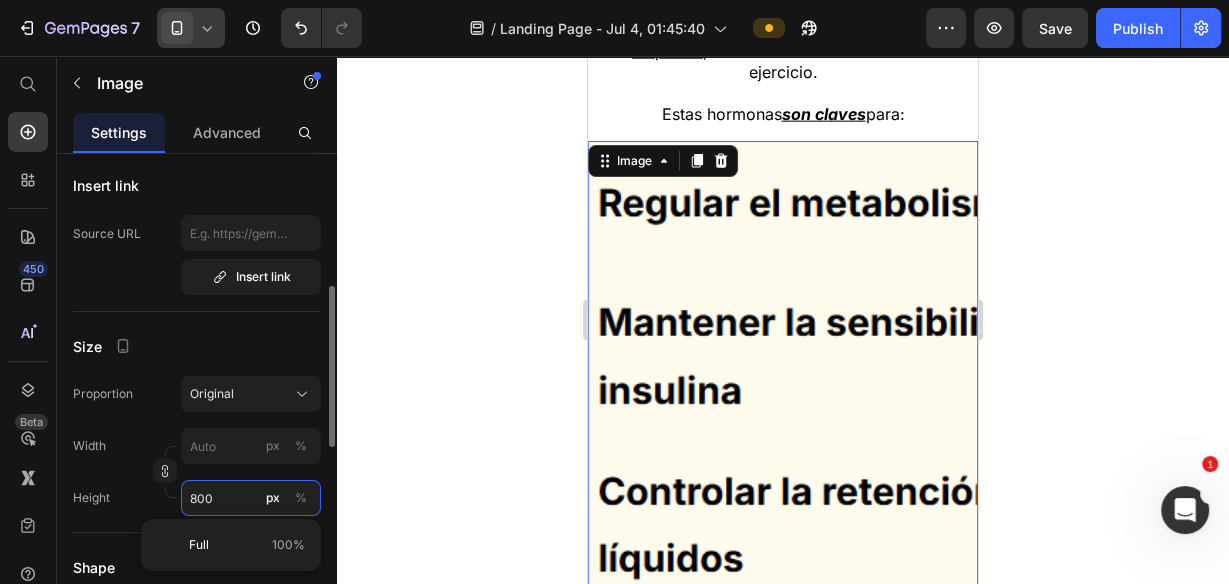 click on "800" at bounding box center [251, 498] 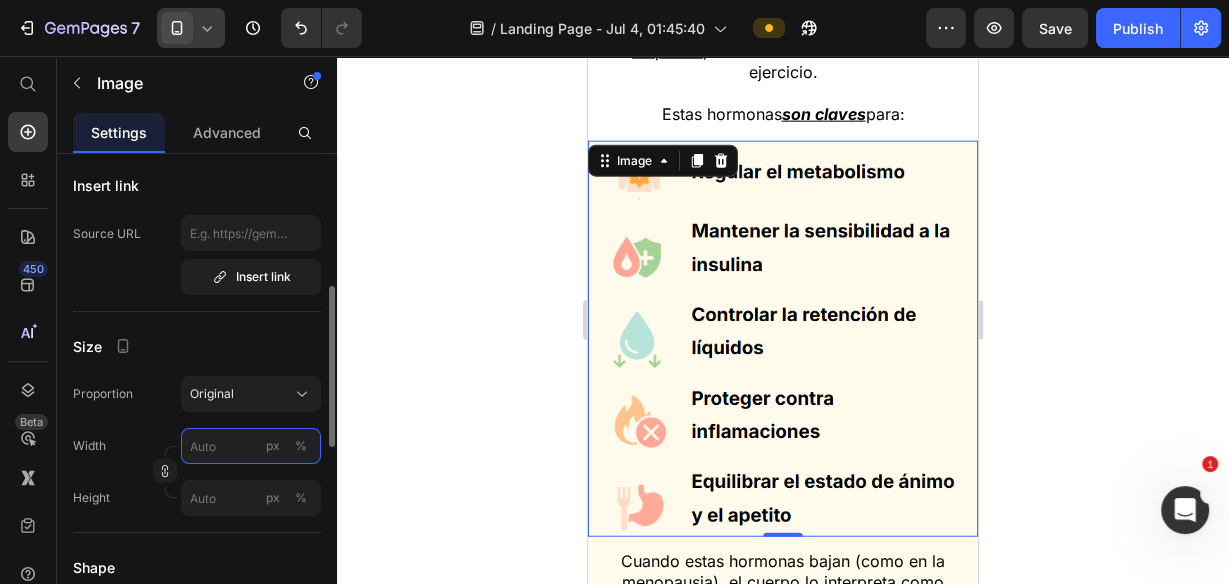click on "px %" at bounding box center [251, 446] 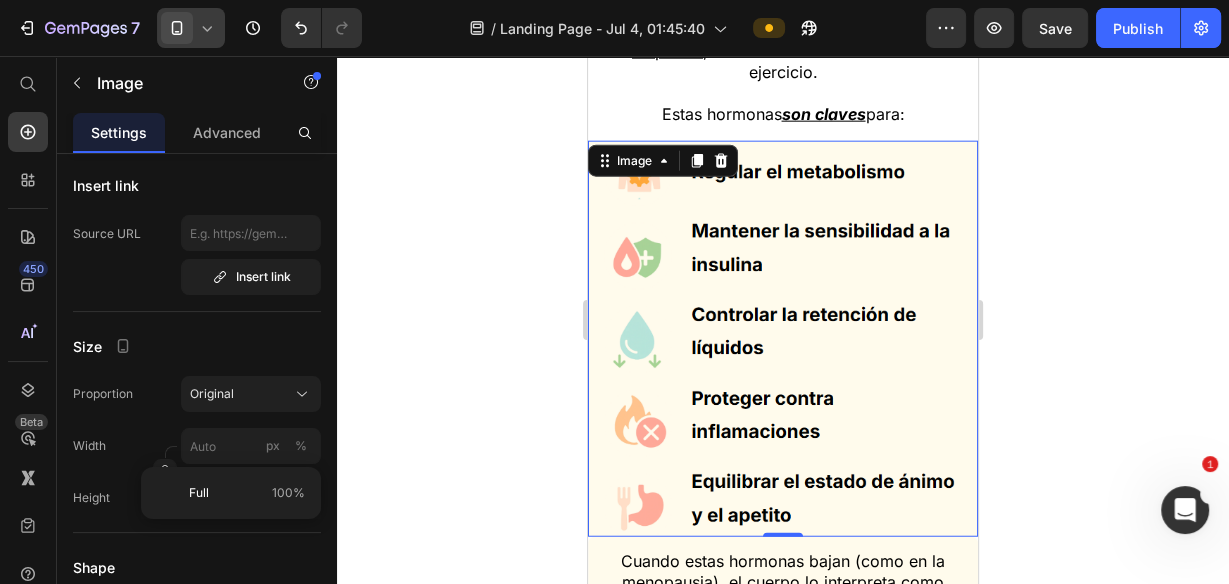 click 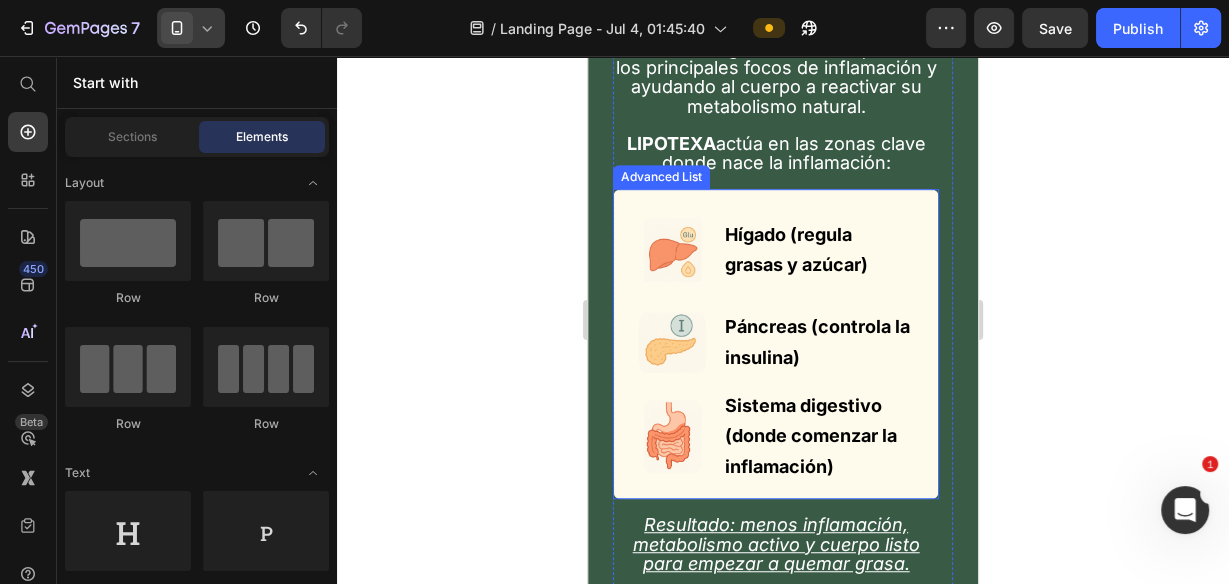 scroll, scrollTop: 7779, scrollLeft: 0, axis: vertical 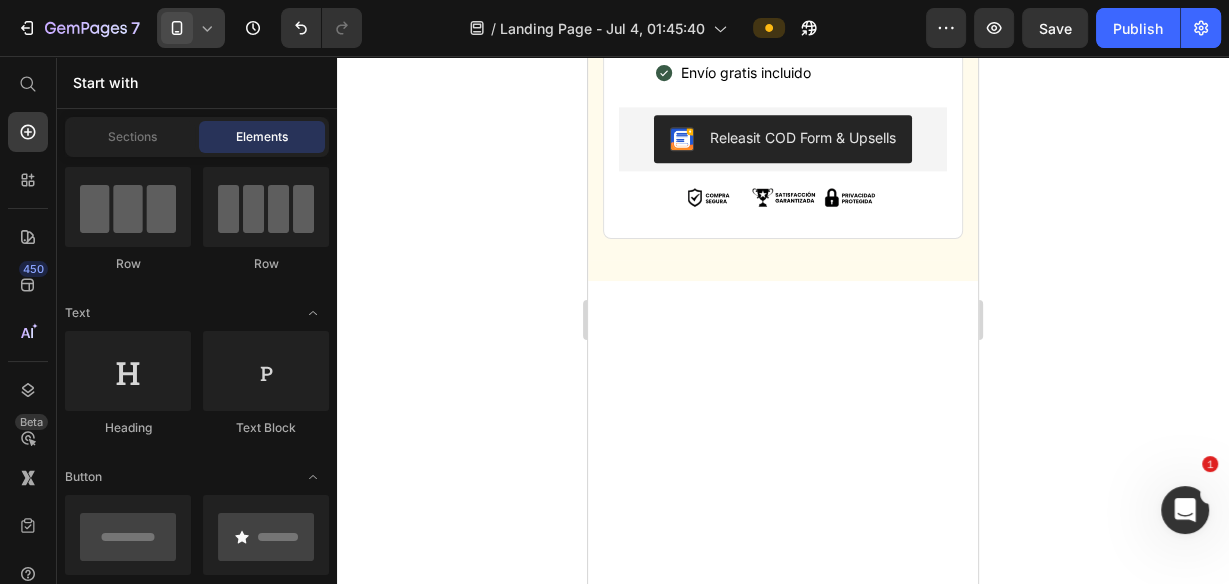 click on "MEJOR OFERTA" at bounding box center [796, -230] 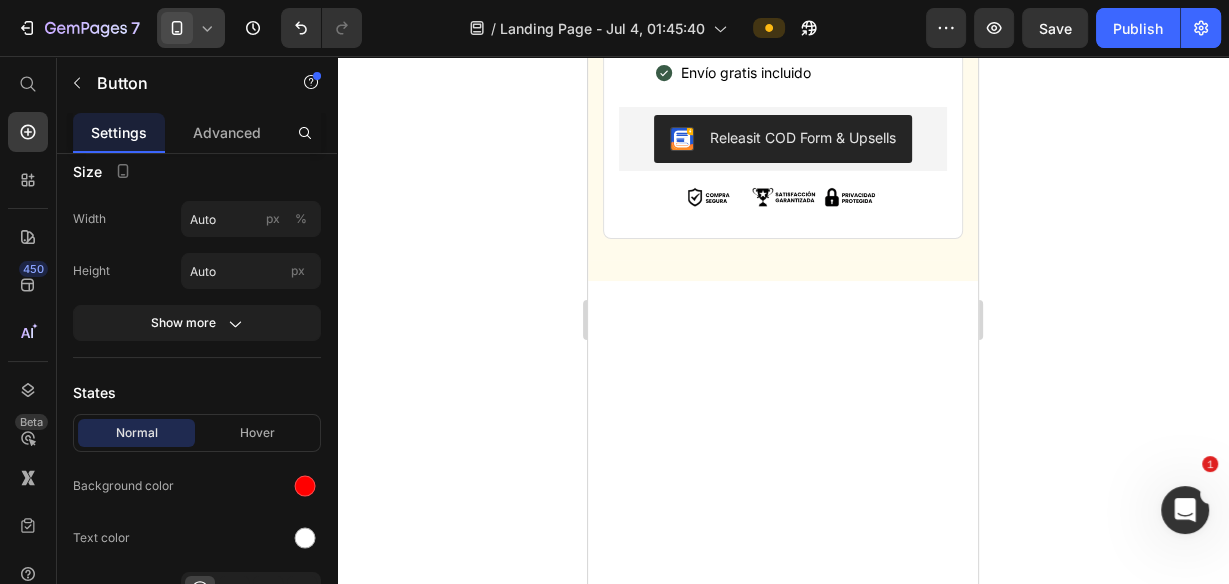 scroll, scrollTop: 0, scrollLeft: 0, axis: both 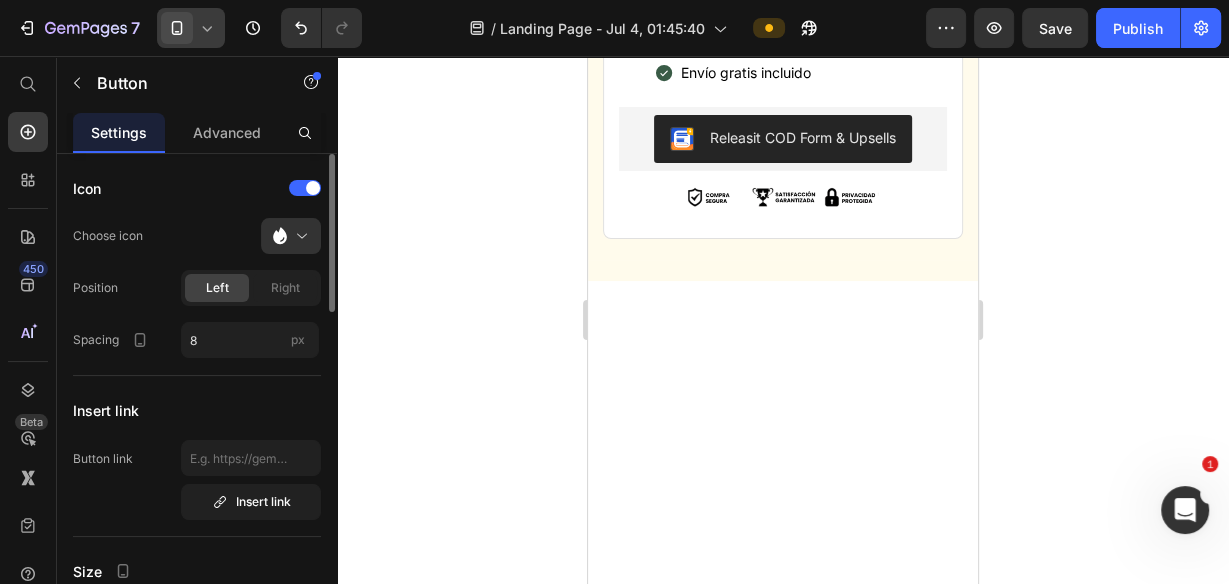 click on "MEJOR OFERTA" at bounding box center [796, -230] 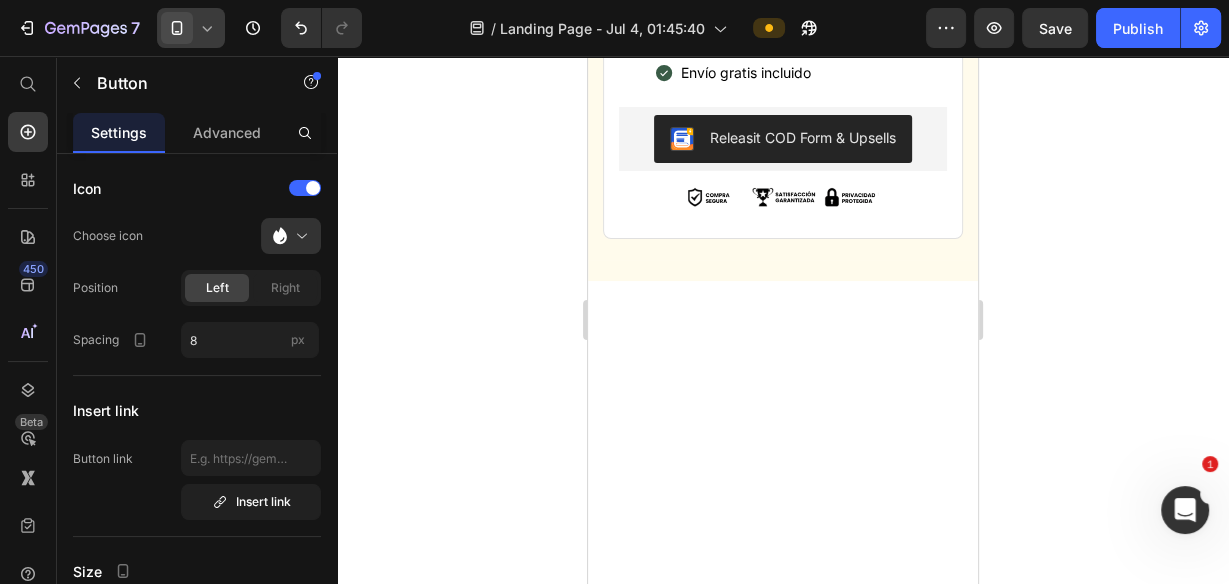 click on "M Button   0" at bounding box center [783, -229] 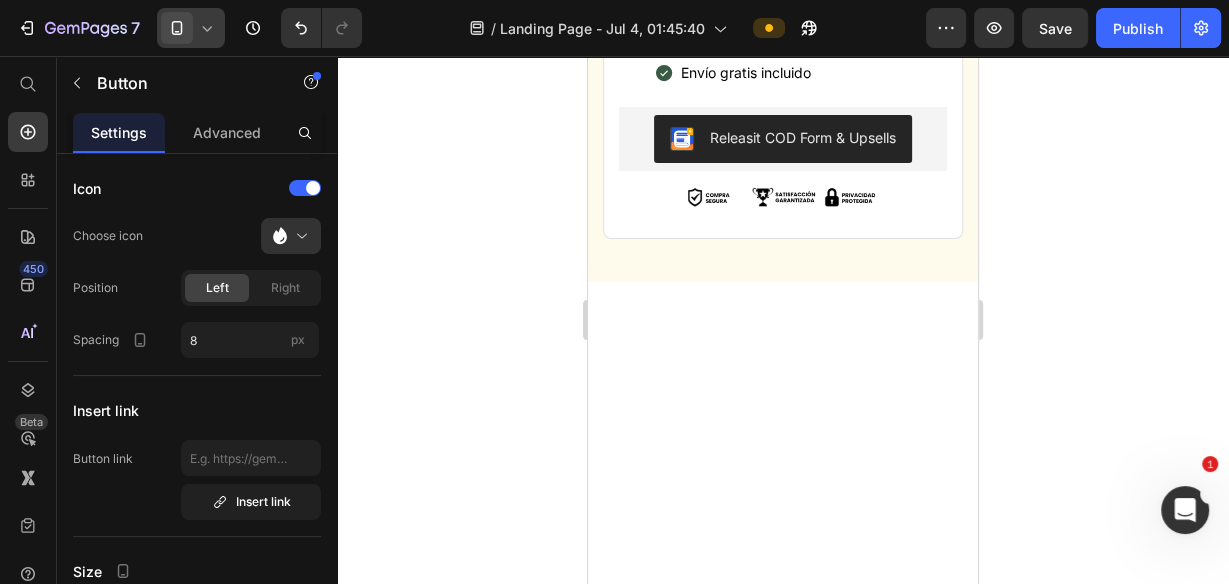 click 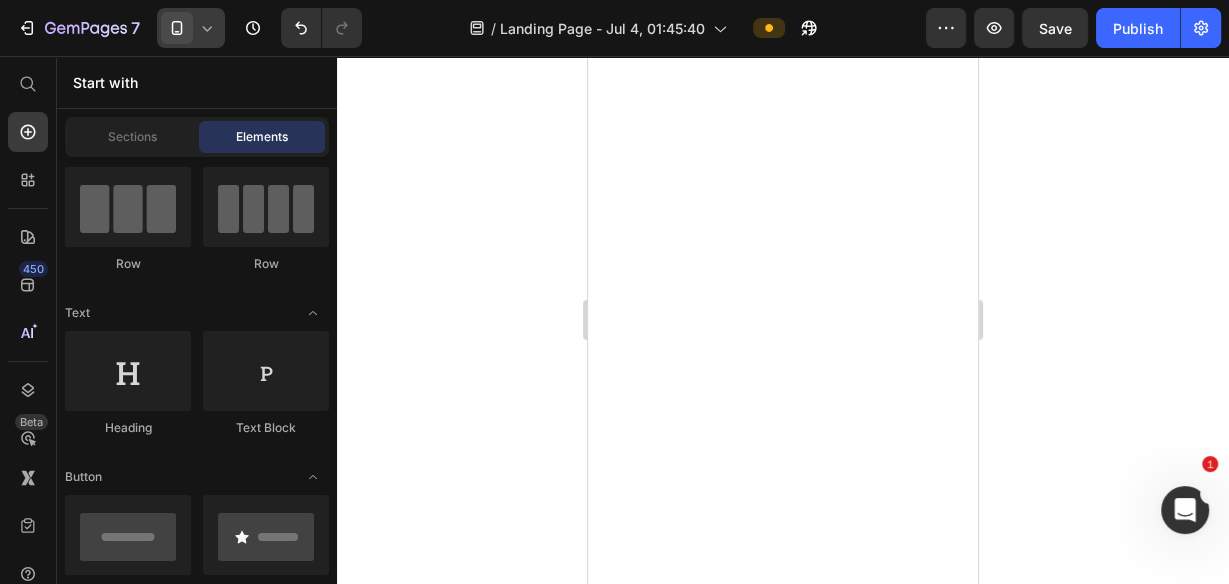 scroll, scrollTop: 15300, scrollLeft: 0, axis: vertical 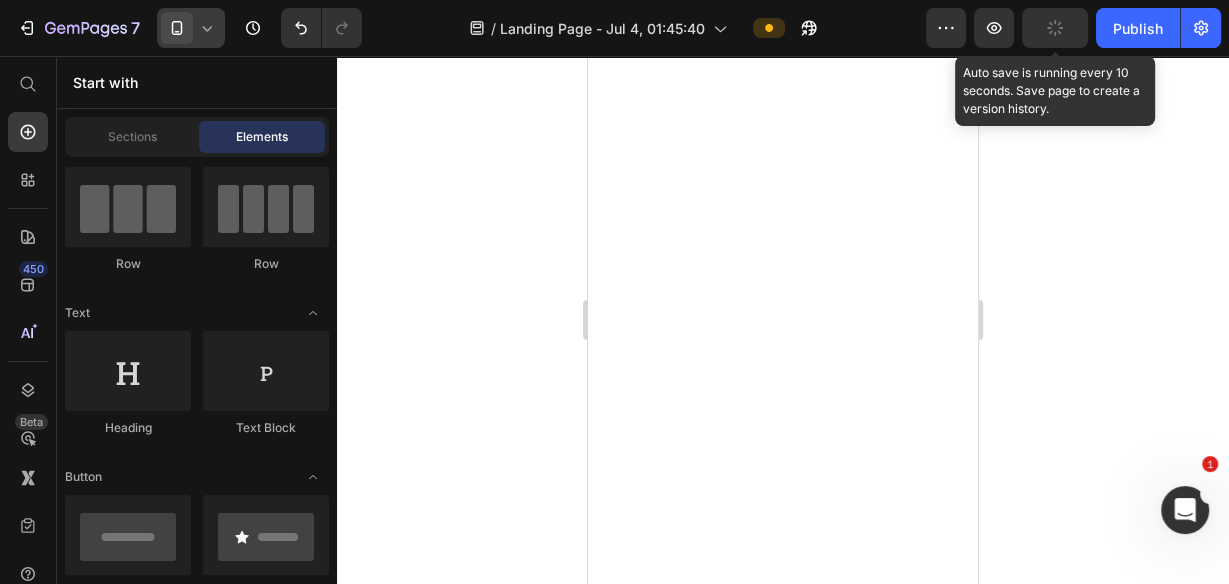 click 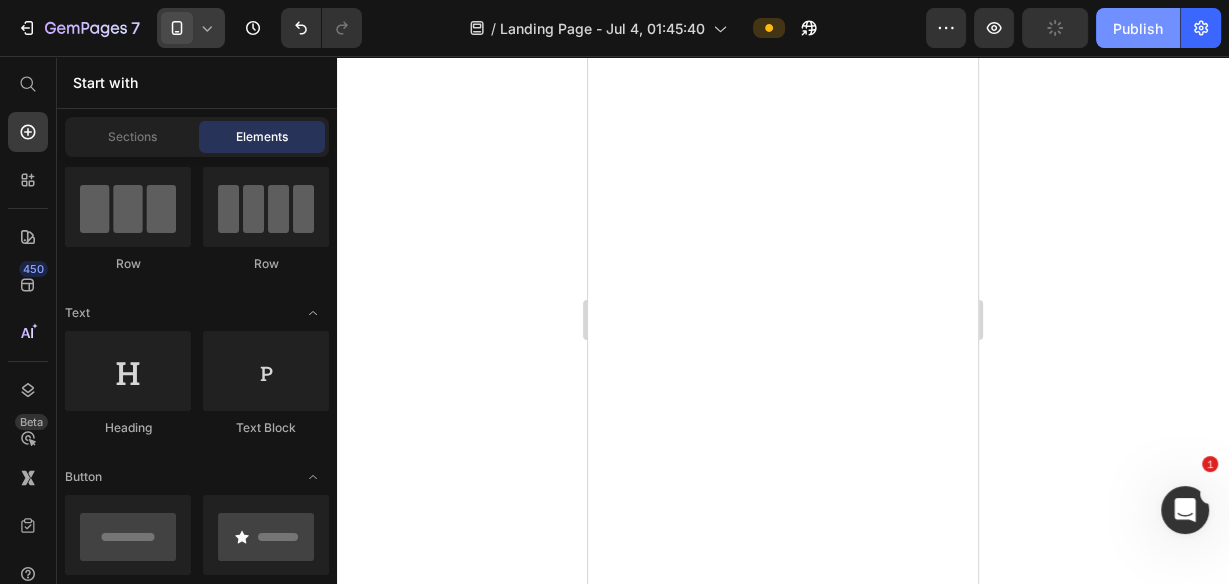click on "Publish" at bounding box center [1138, 28] 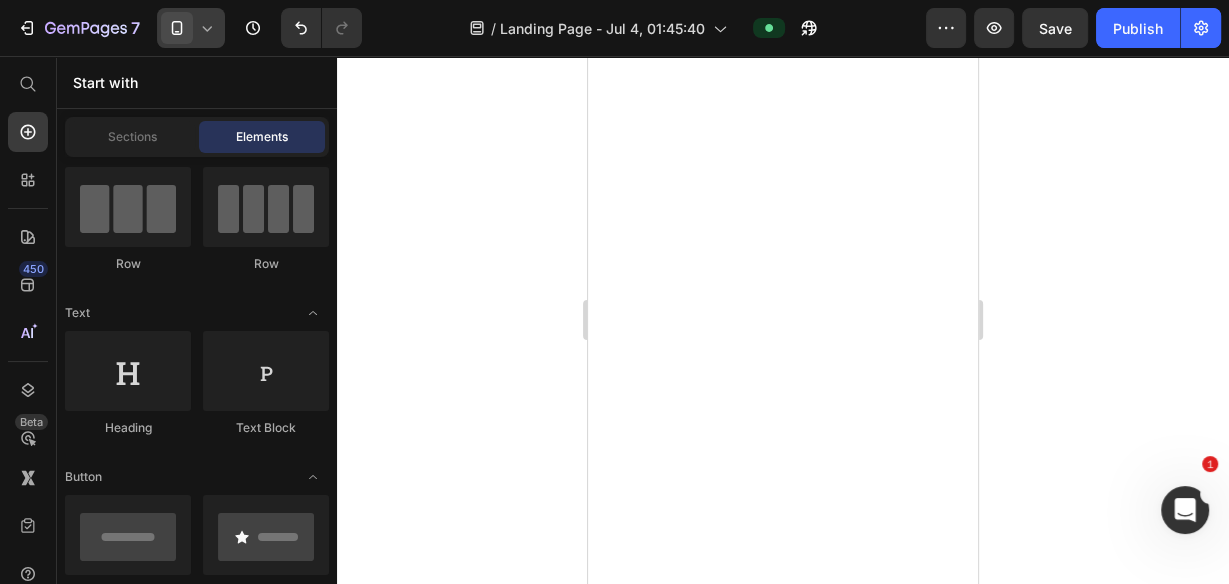click 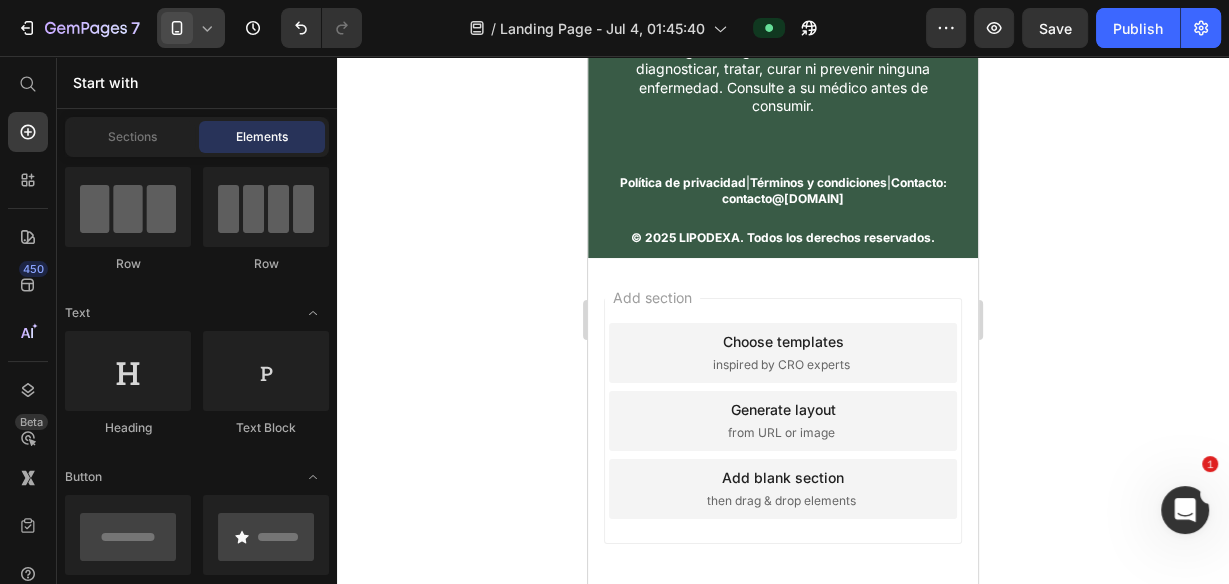 scroll, scrollTop: 17620, scrollLeft: 0, axis: vertical 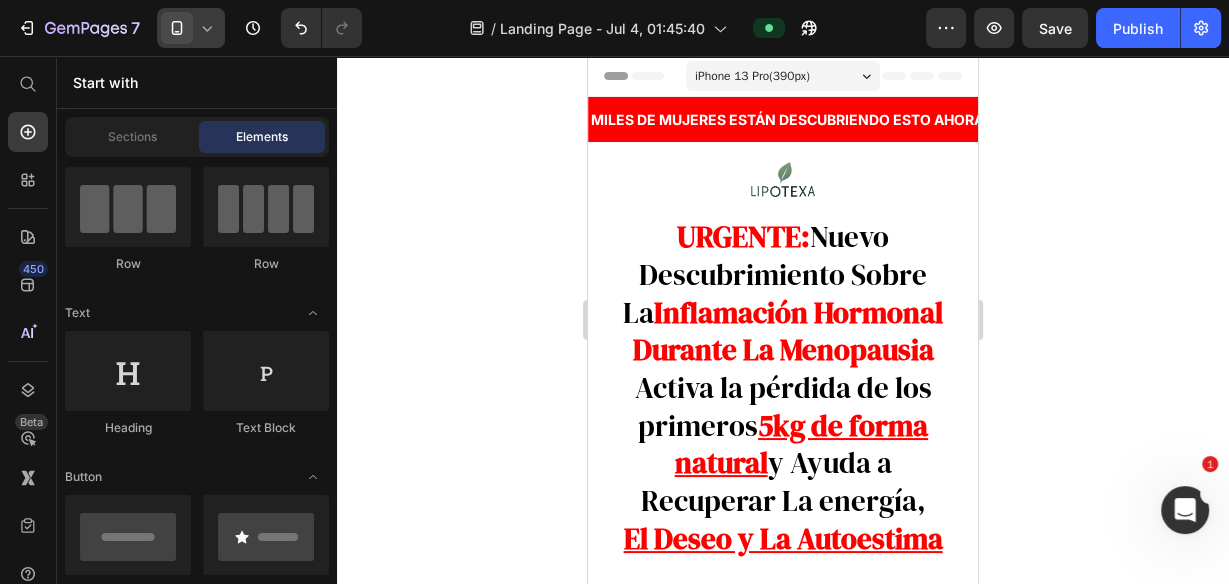 drag, startPoint x: 975, startPoint y: 334, endPoint x: 1560, endPoint y: 109, distance: 626.77747 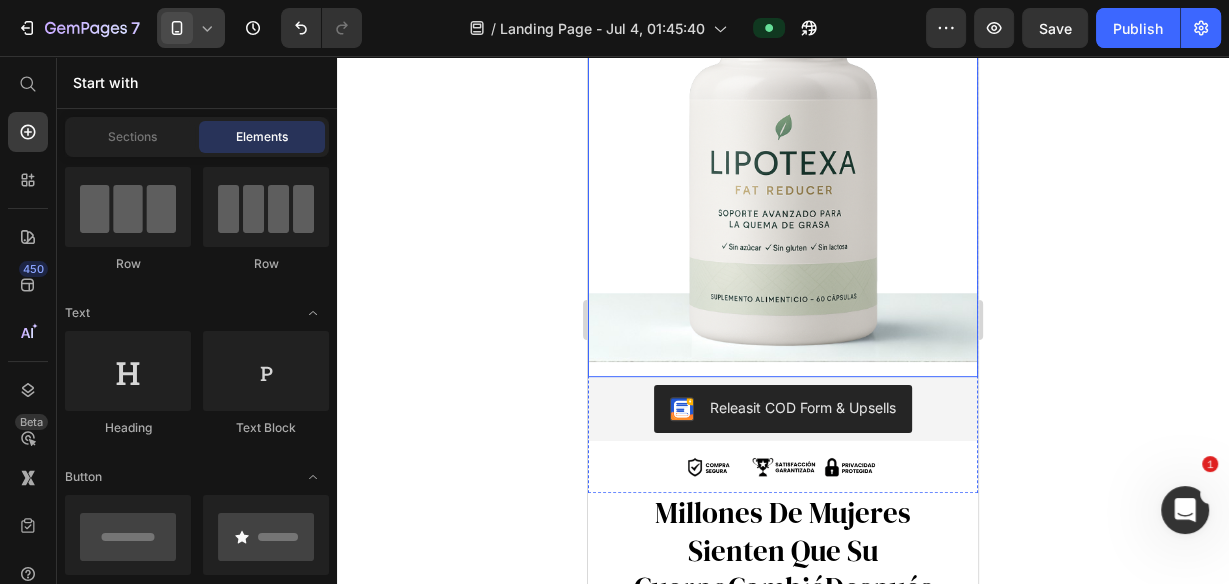 scroll, scrollTop: 720, scrollLeft: 0, axis: vertical 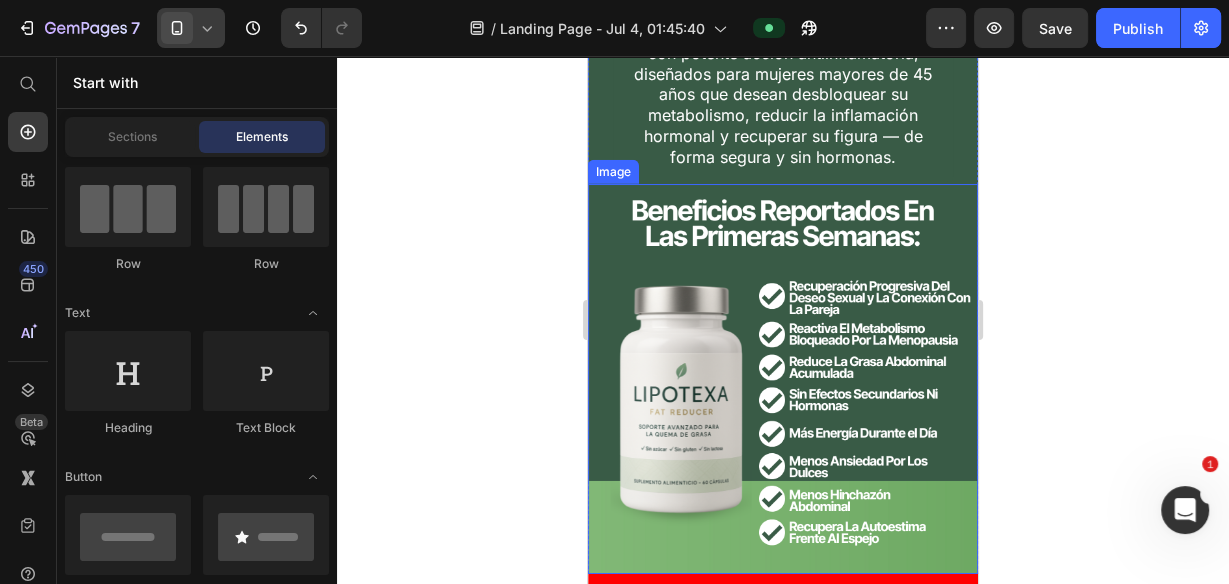 click at bounding box center (783, 379) 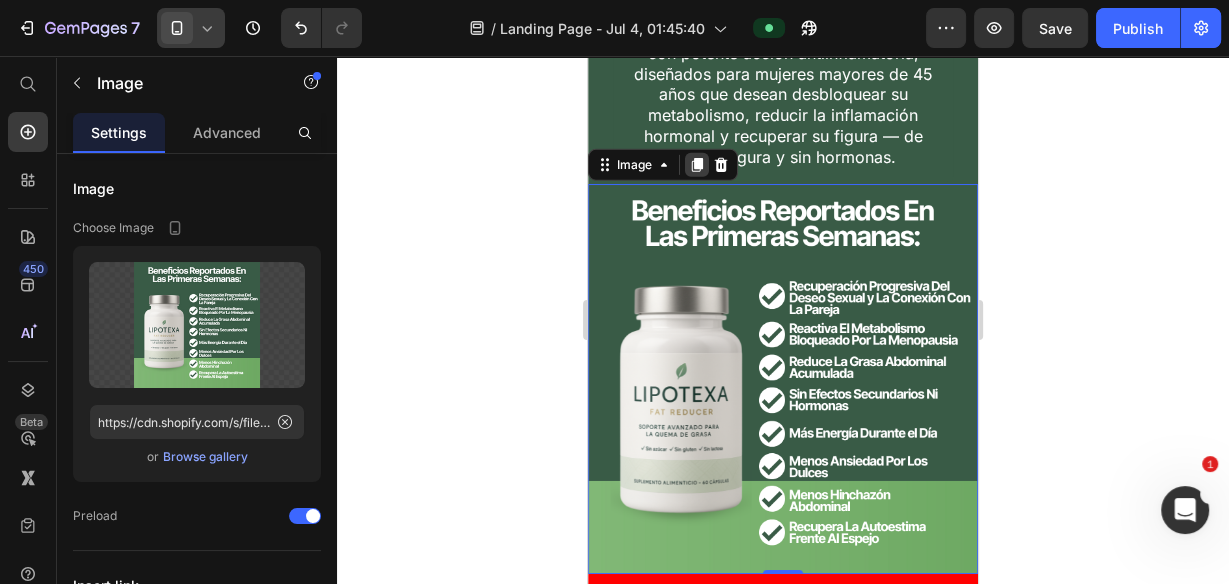 click 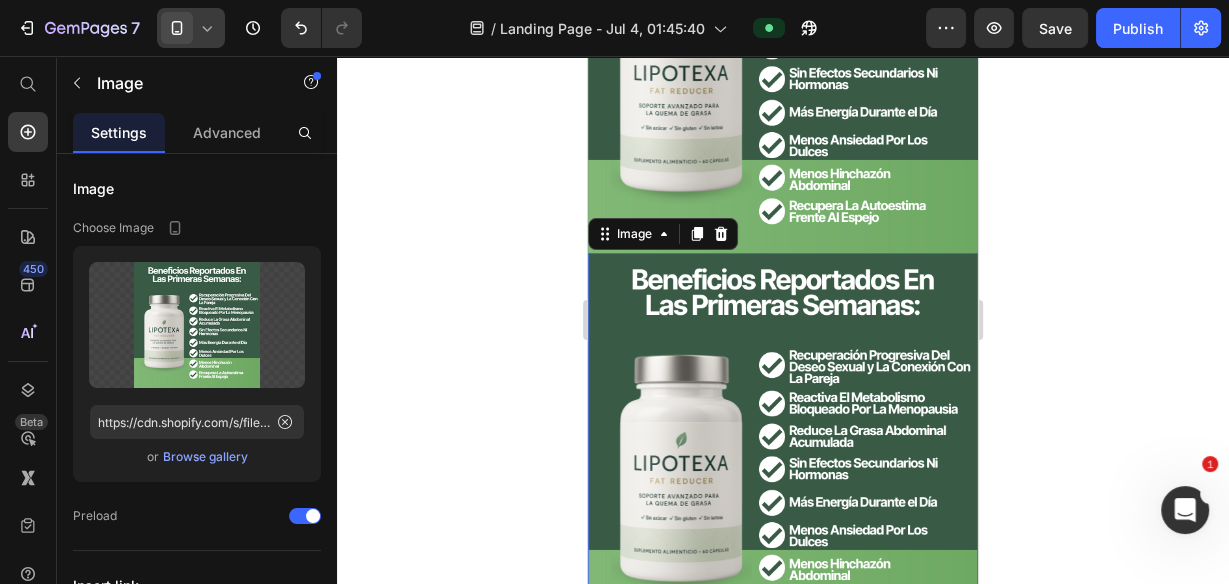 scroll, scrollTop: 11675, scrollLeft: 0, axis: vertical 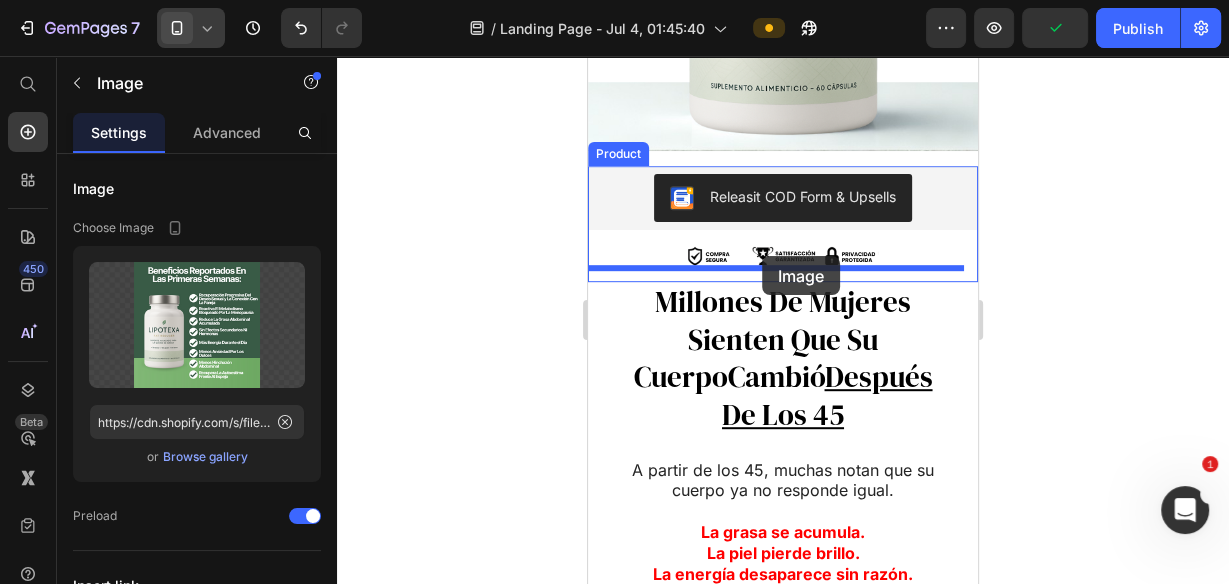 drag, startPoint x: 634, startPoint y: 110, endPoint x: 762, endPoint y: 256, distance: 194.16487 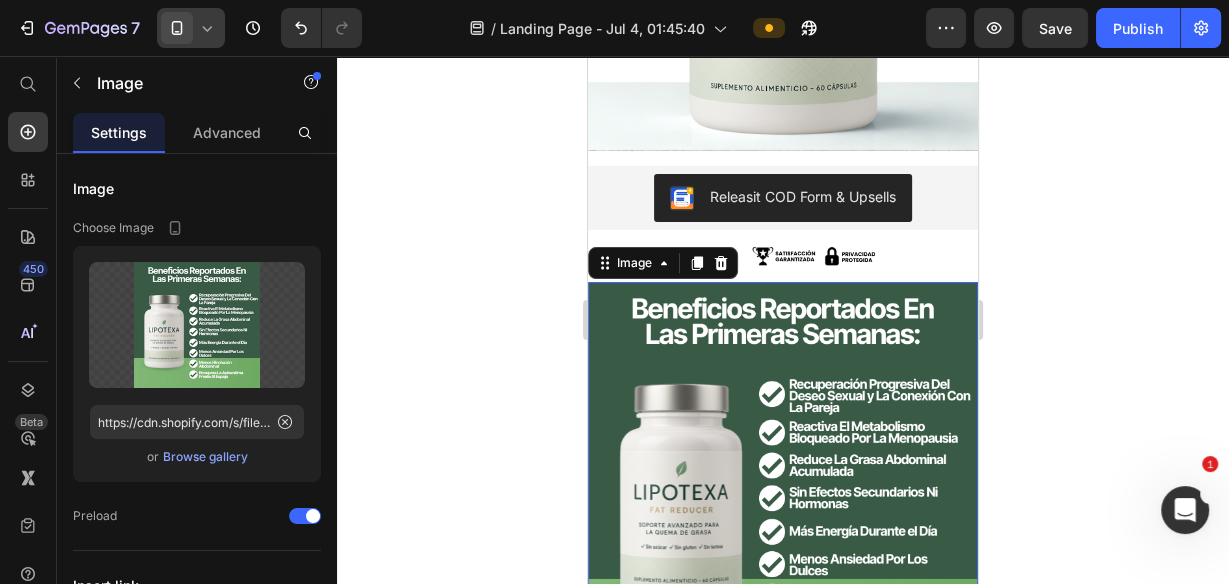 click 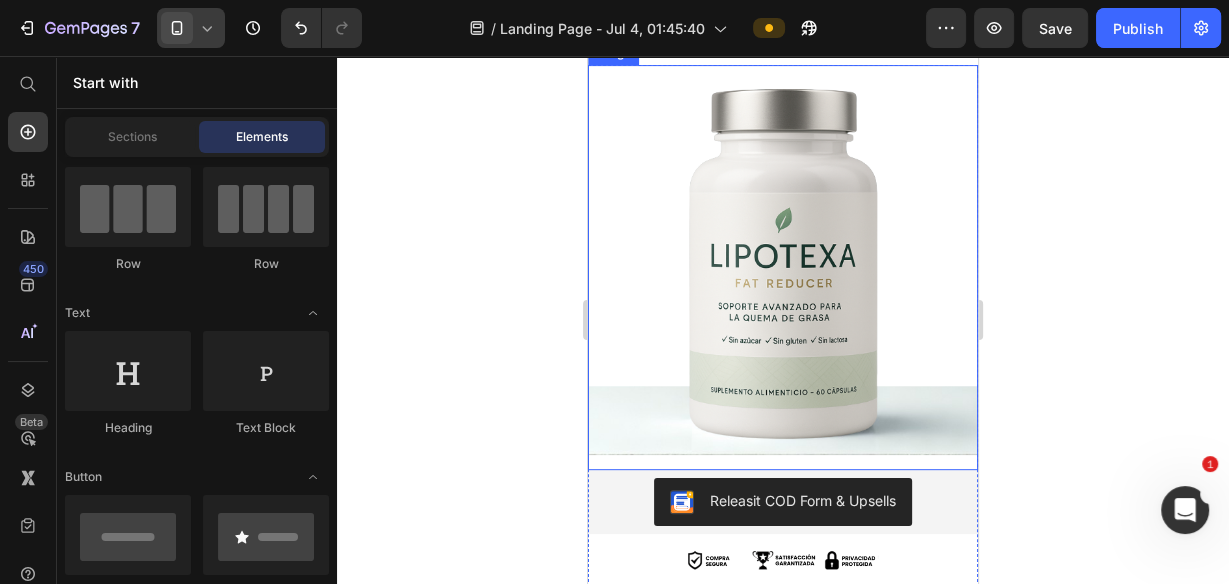 scroll, scrollTop: 660, scrollLeft: 0, axis: vertical 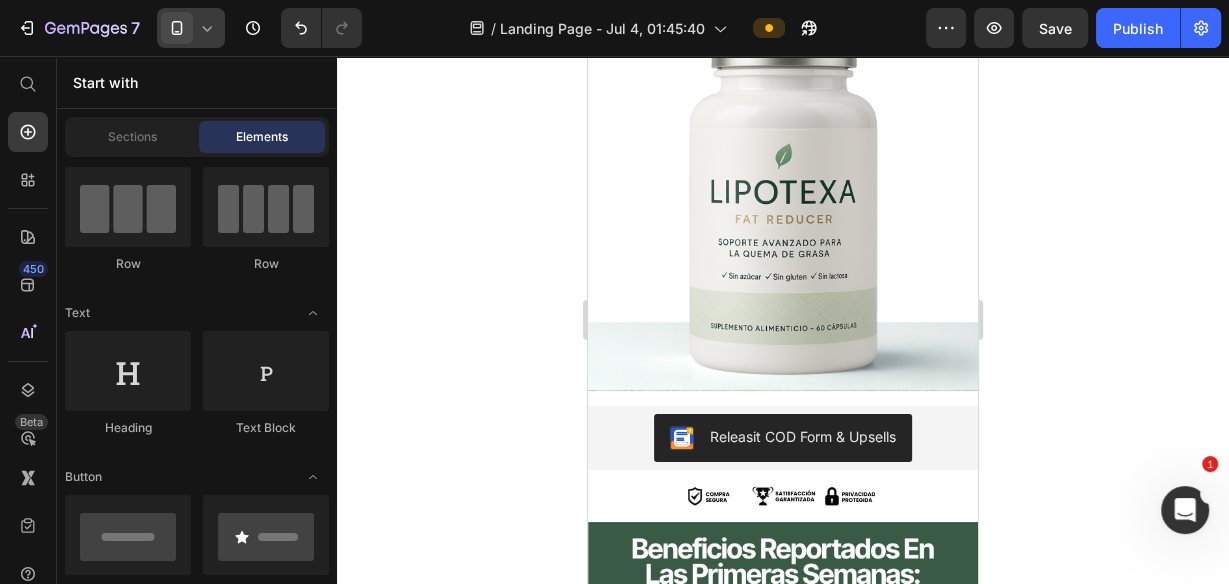 click 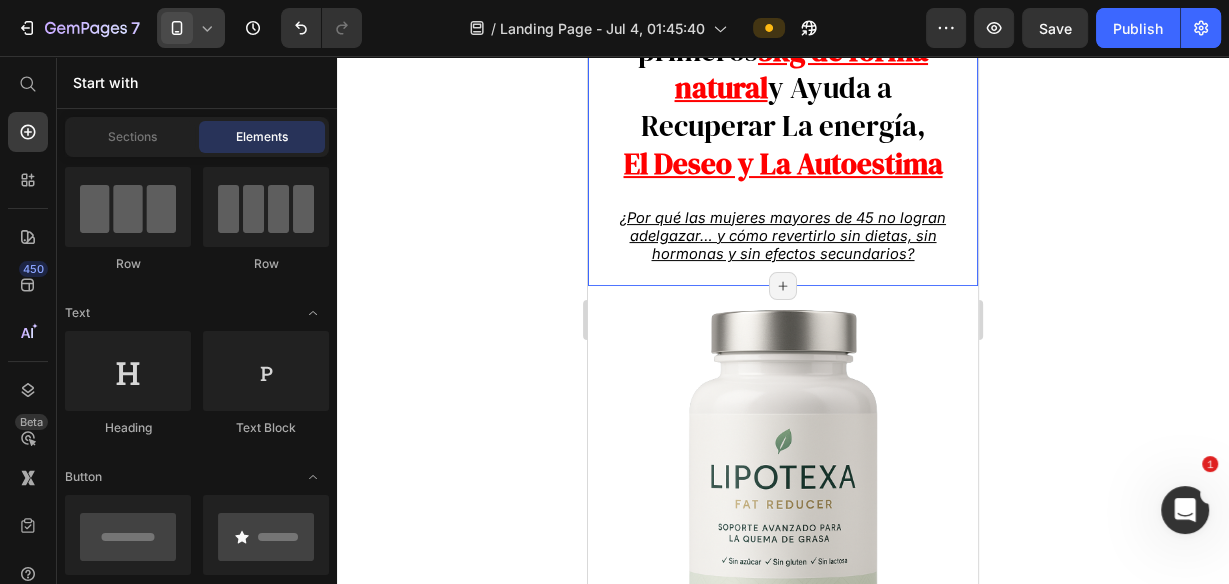 scroll, scrollTop: 340, scrollLeft: 0, axis: vertical 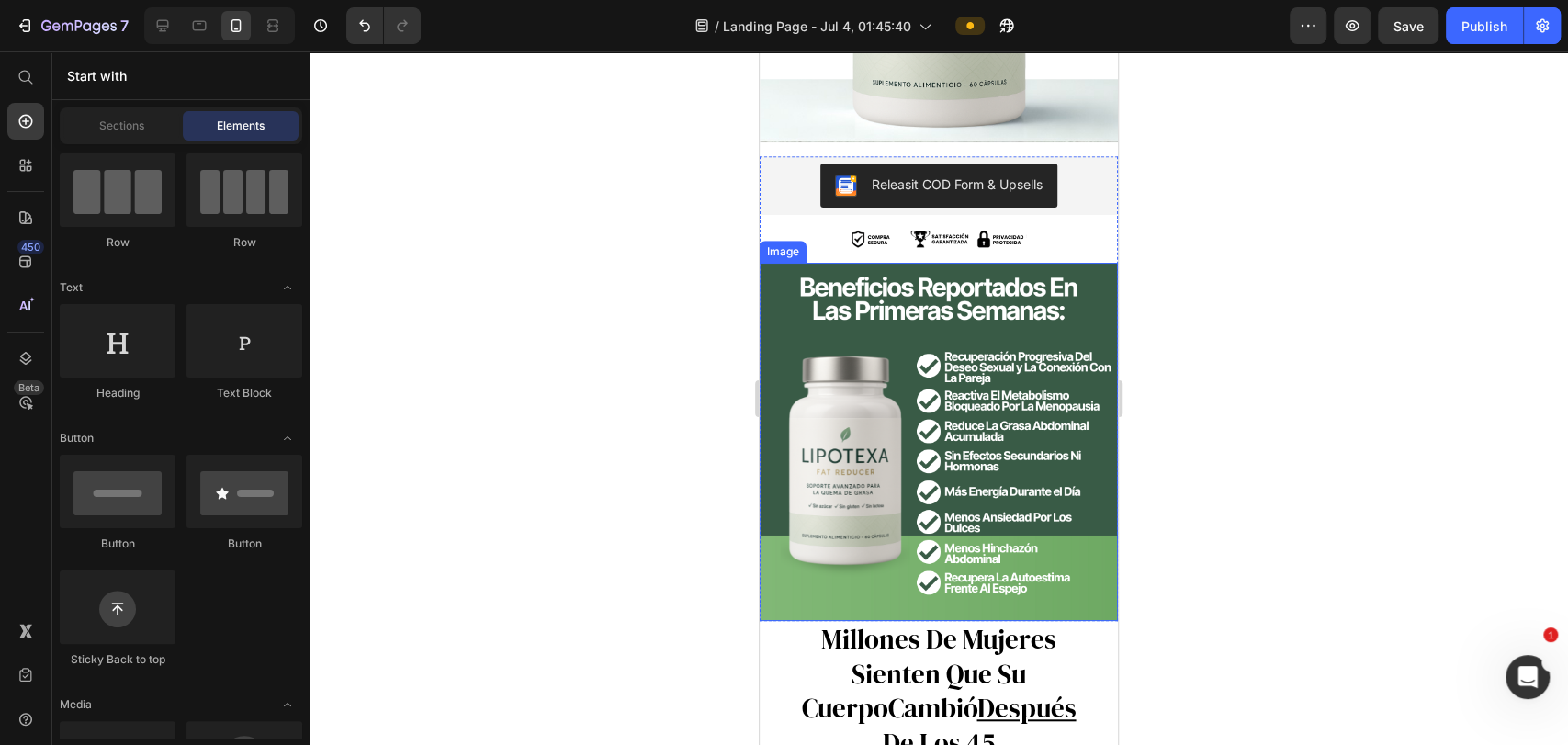 click at bounding box center (939, 442) 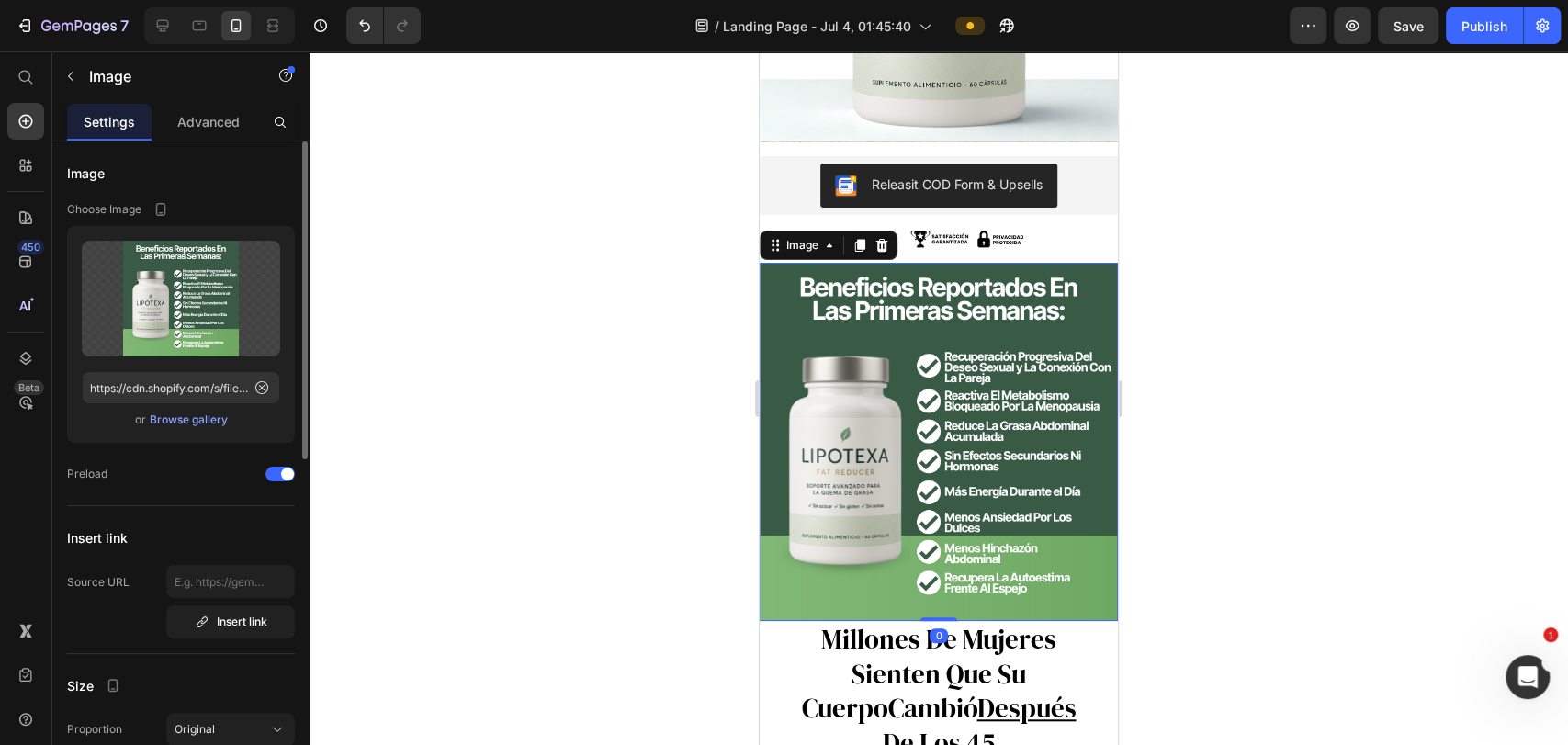 click on "Browse gallery" at bounding box center (188, 420) 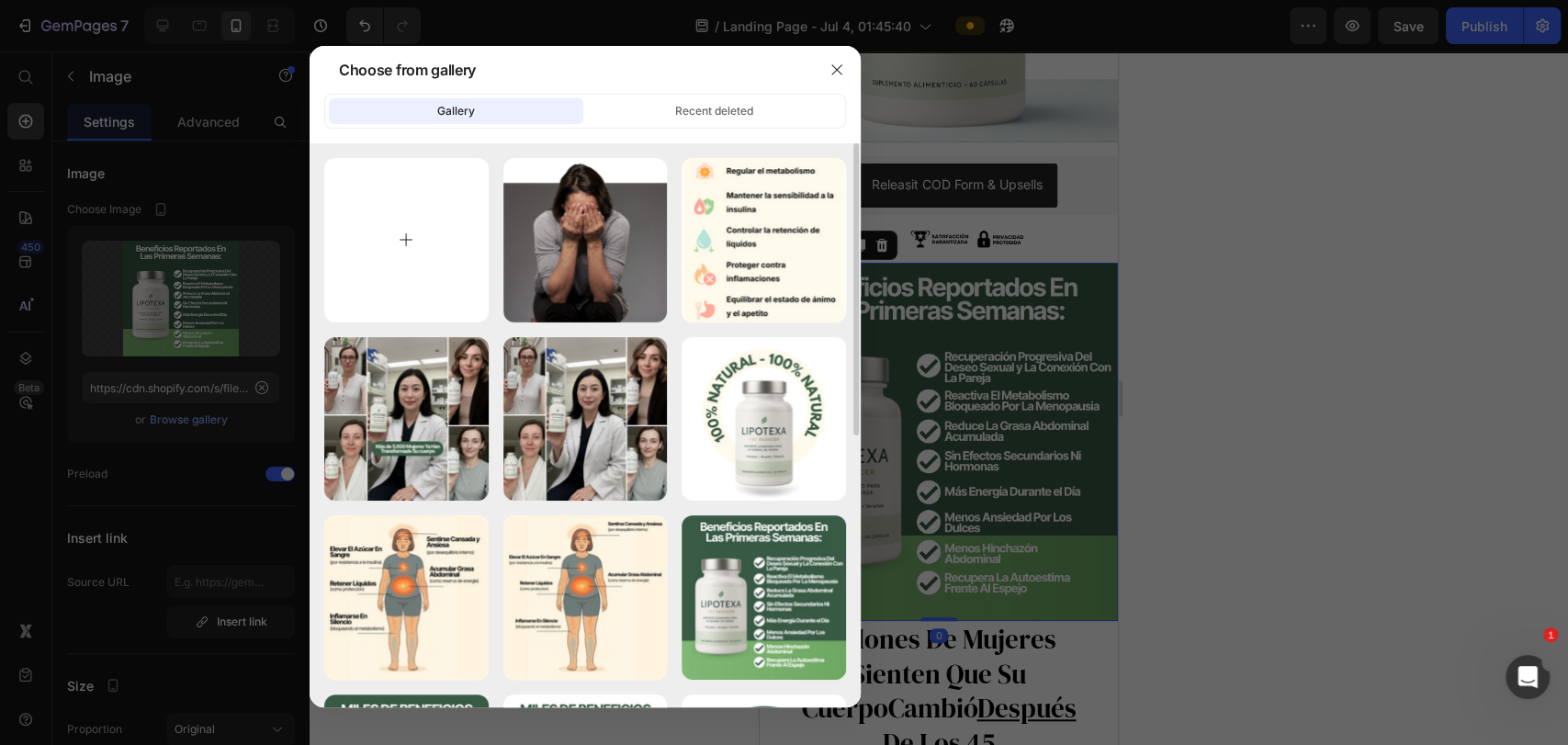 click at bounding box center [406, 240] 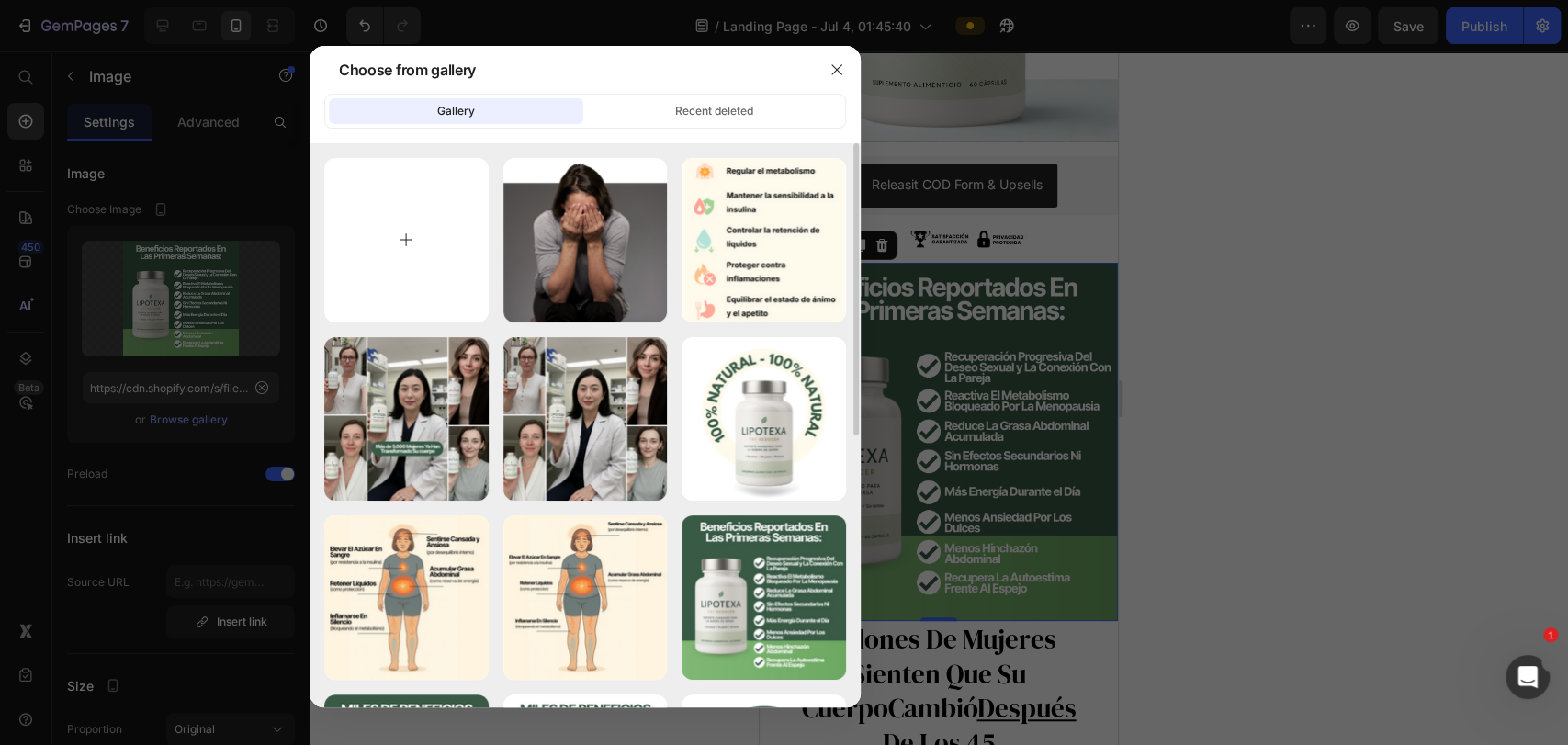 type on "C:\fakepath\Dra. [LAST] [LAST] ([DIMENSIONS]) ([PHONE]).png" 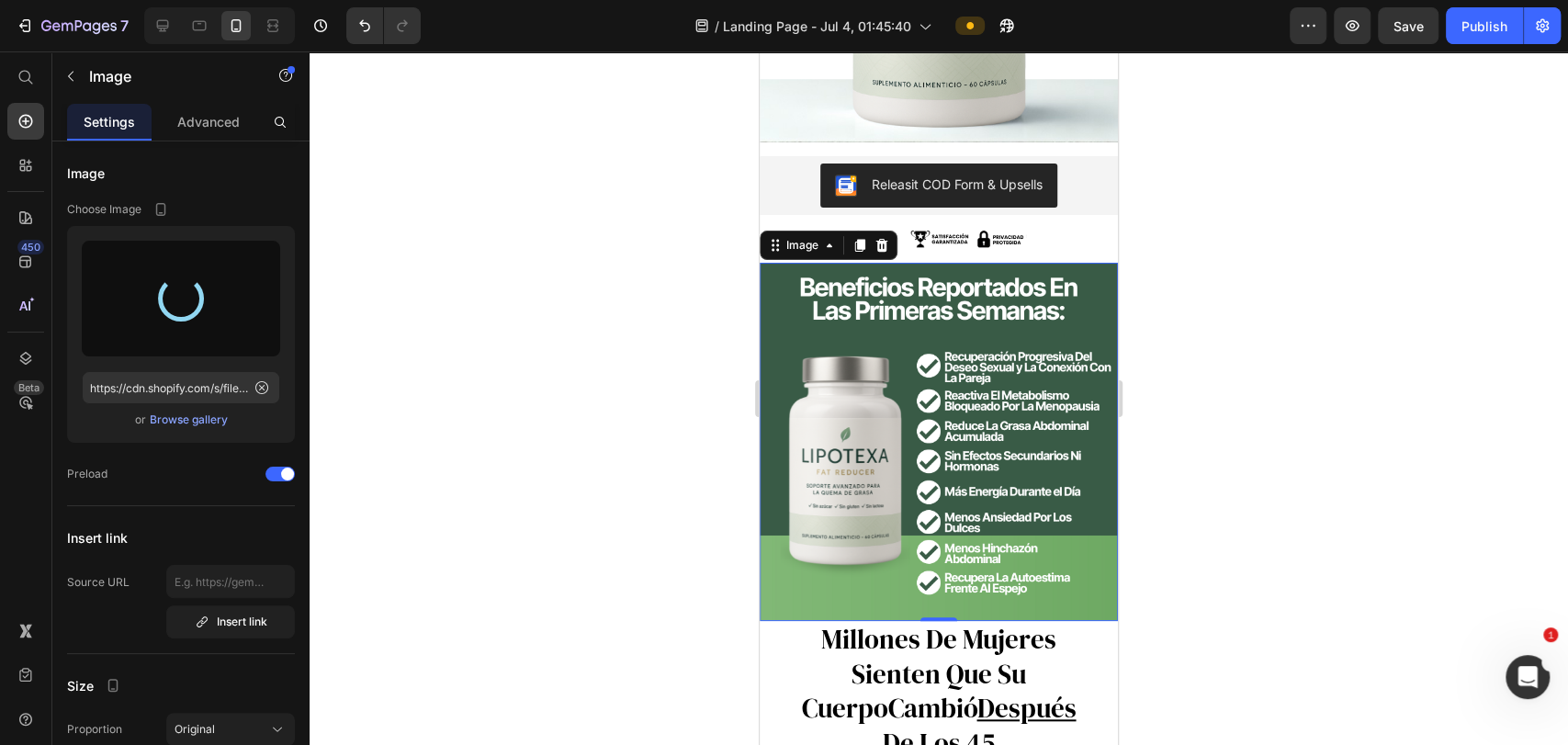 type on "https://cdn.shopify.com/s/files/1/0690/4247/1084/files/gempages_565757771849401174-3e2cc6c8-6127-4d4c-a4a9-d5c462b734af.png" 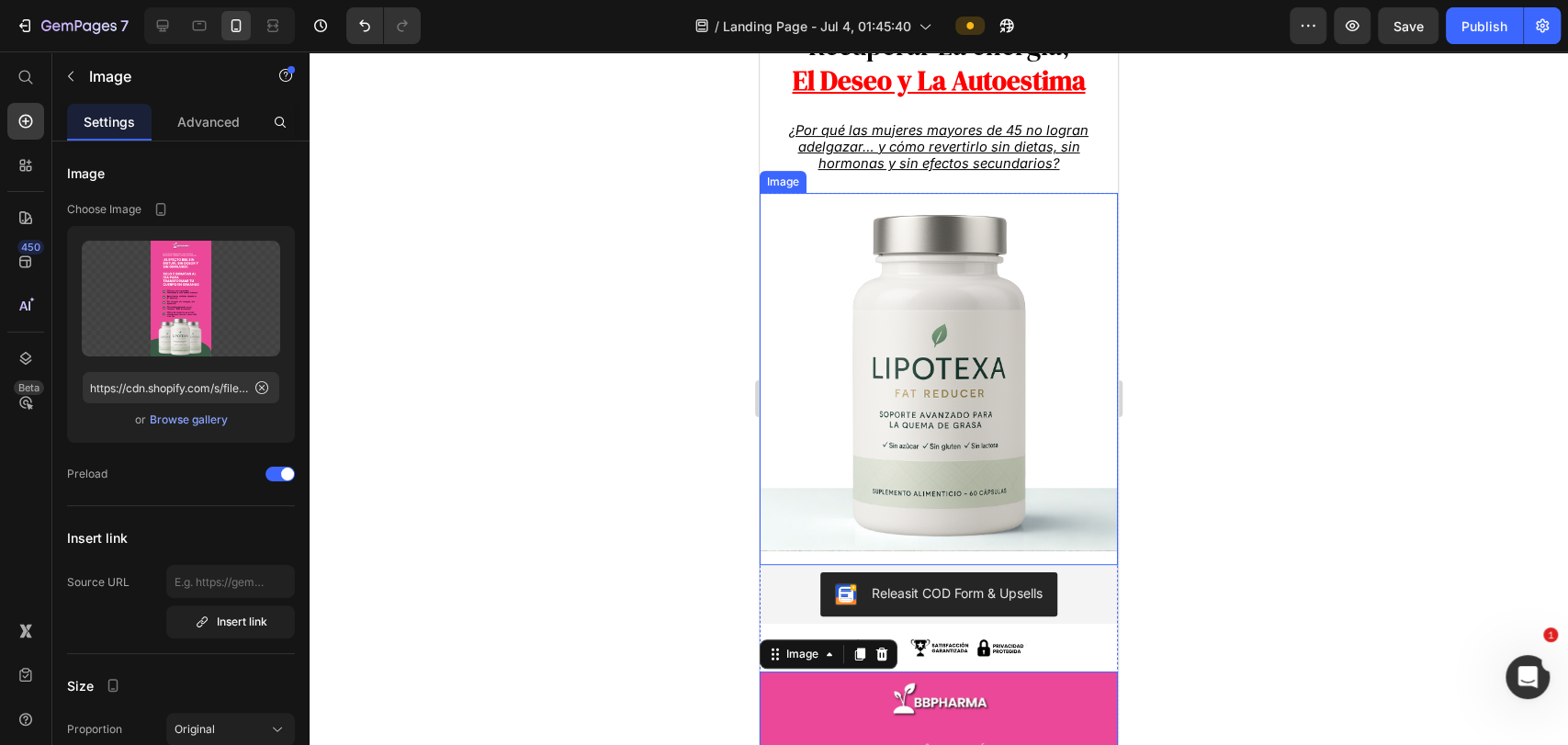 scroll, scrollTop: 0, scrollLeft: 0, axis: both 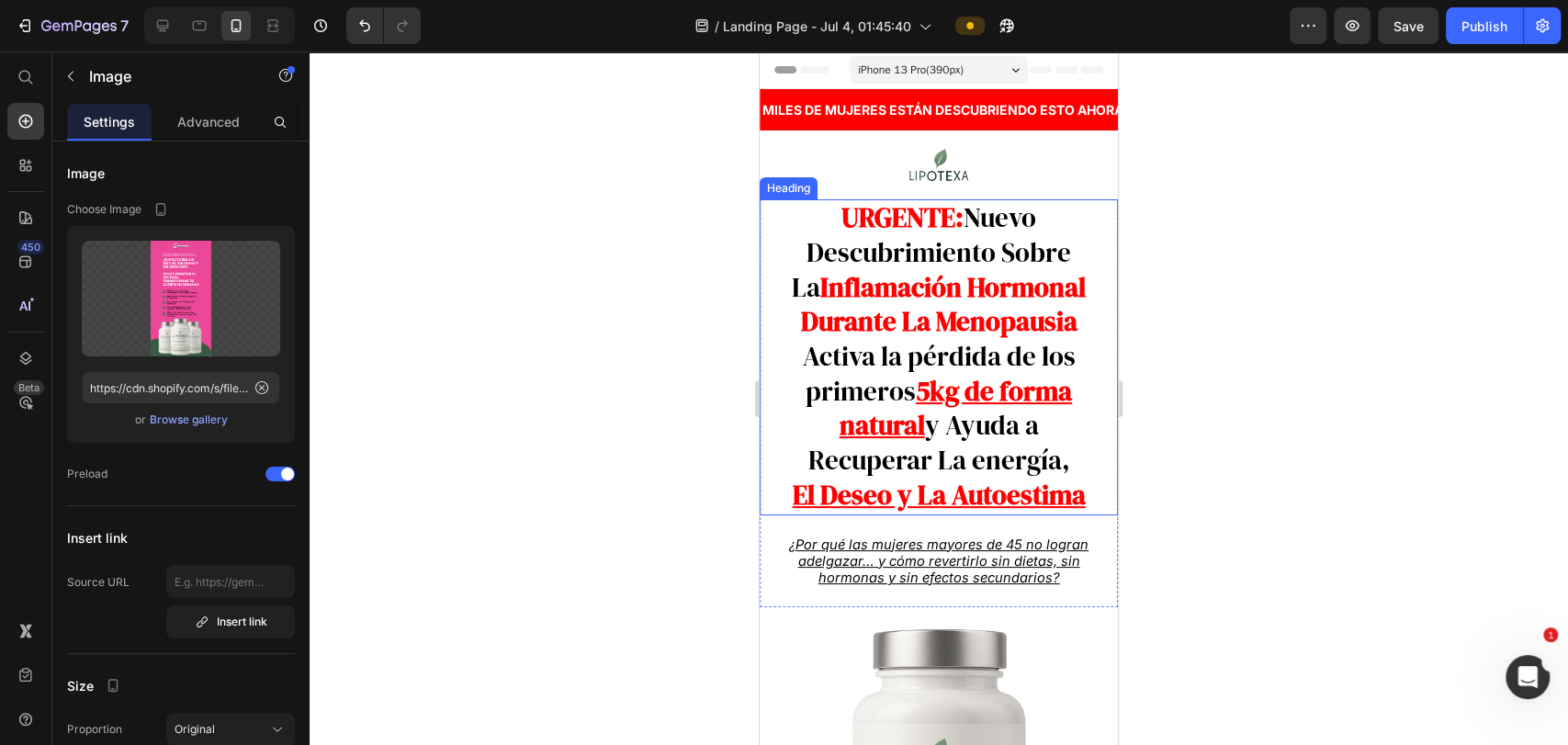 click on "5kg de forma natural" at bounding box center [956, 409] 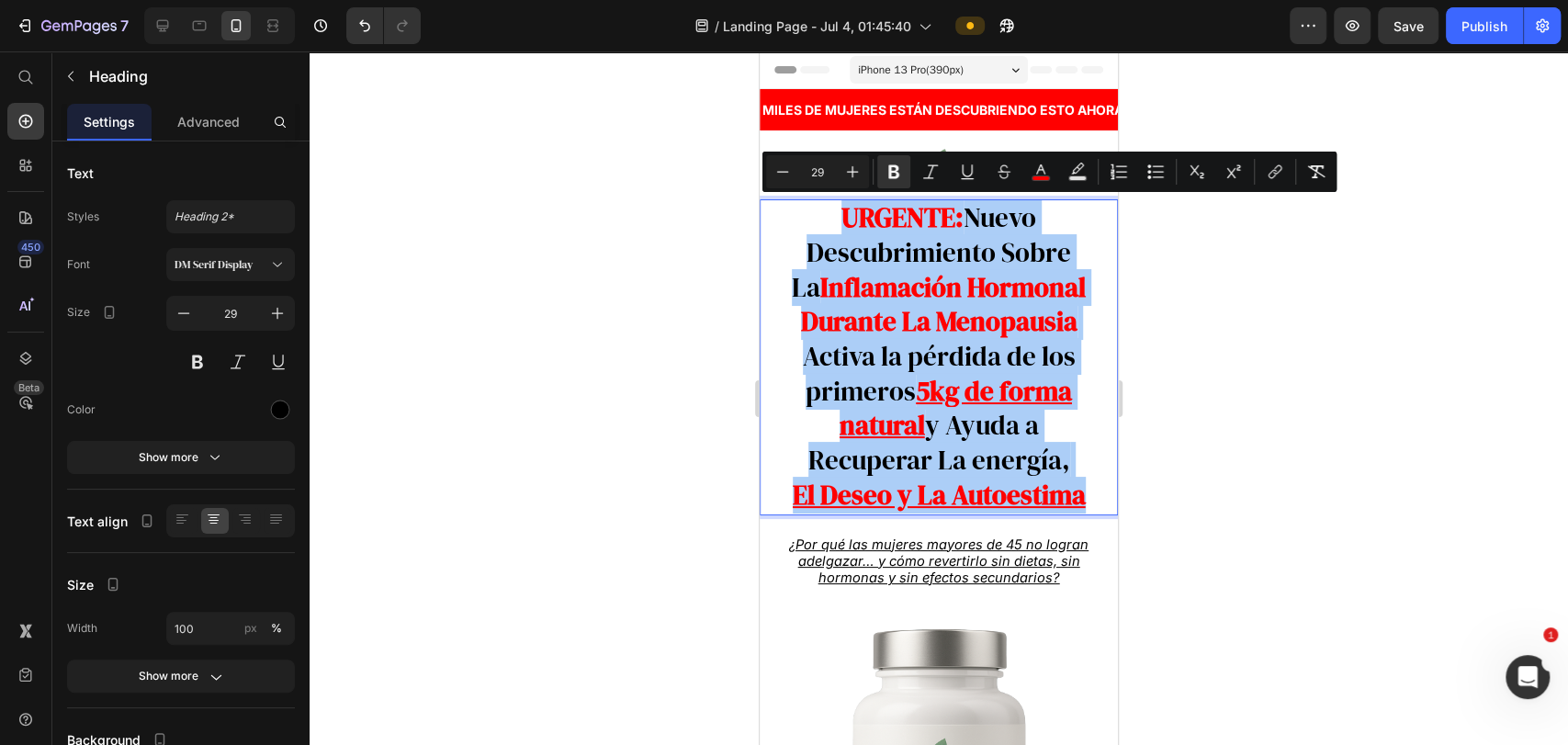 drag, startPoint x: 1255, startPoint y: 383, endPoint x: 1139, endPoint y: 368, distance: 116.96581 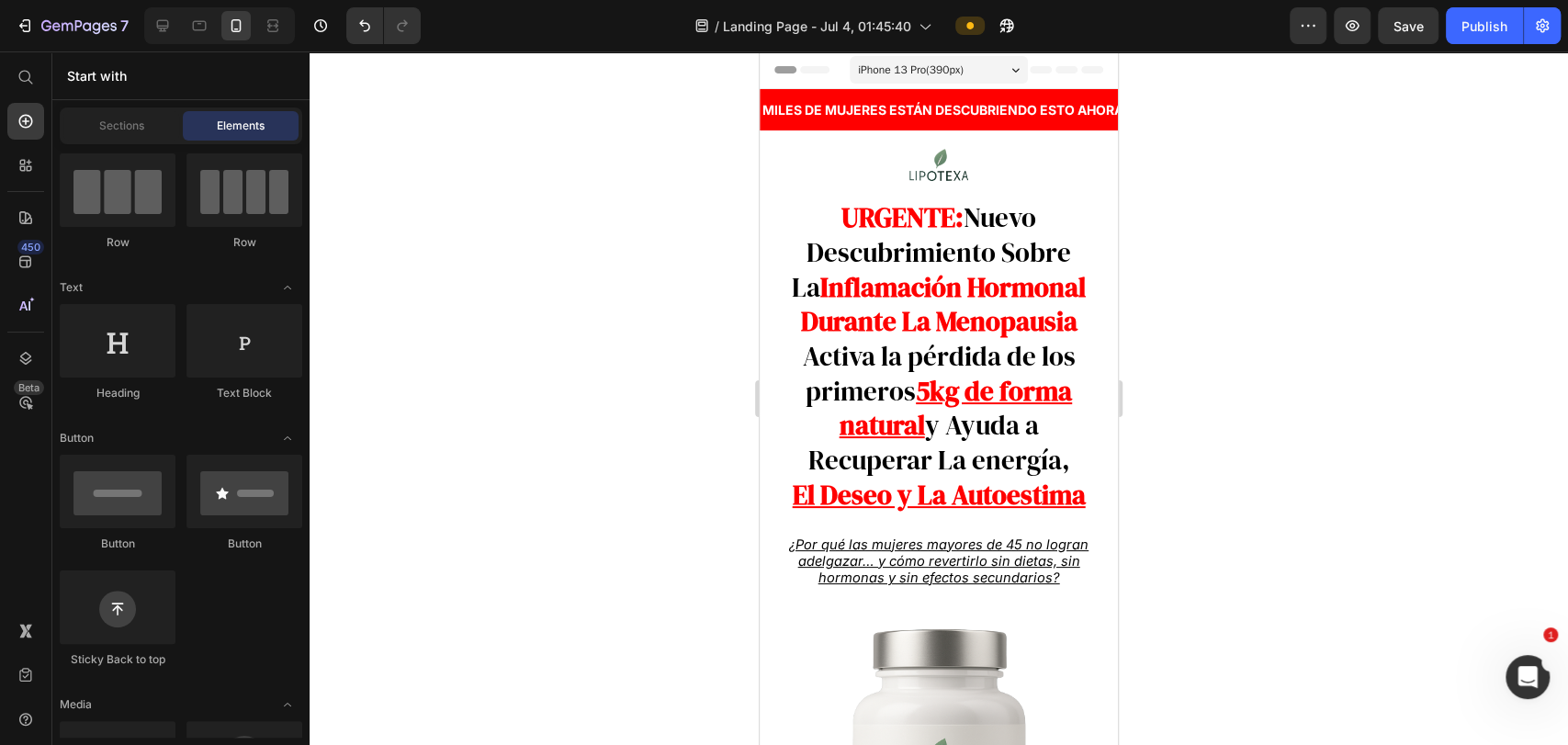 click on "⁠⁠⁠⁠⁠⁠⁠ URGENTE:  Nuevo Descubrimiento Sobre La  Inflamación Hormonal Durante La Menopausia Activa la pérdida de los primeros  5kg de forma natural  y Ayuda a Recuperar La energía,  El Deseo y La Autoestima" at bounding box center (939, 356) 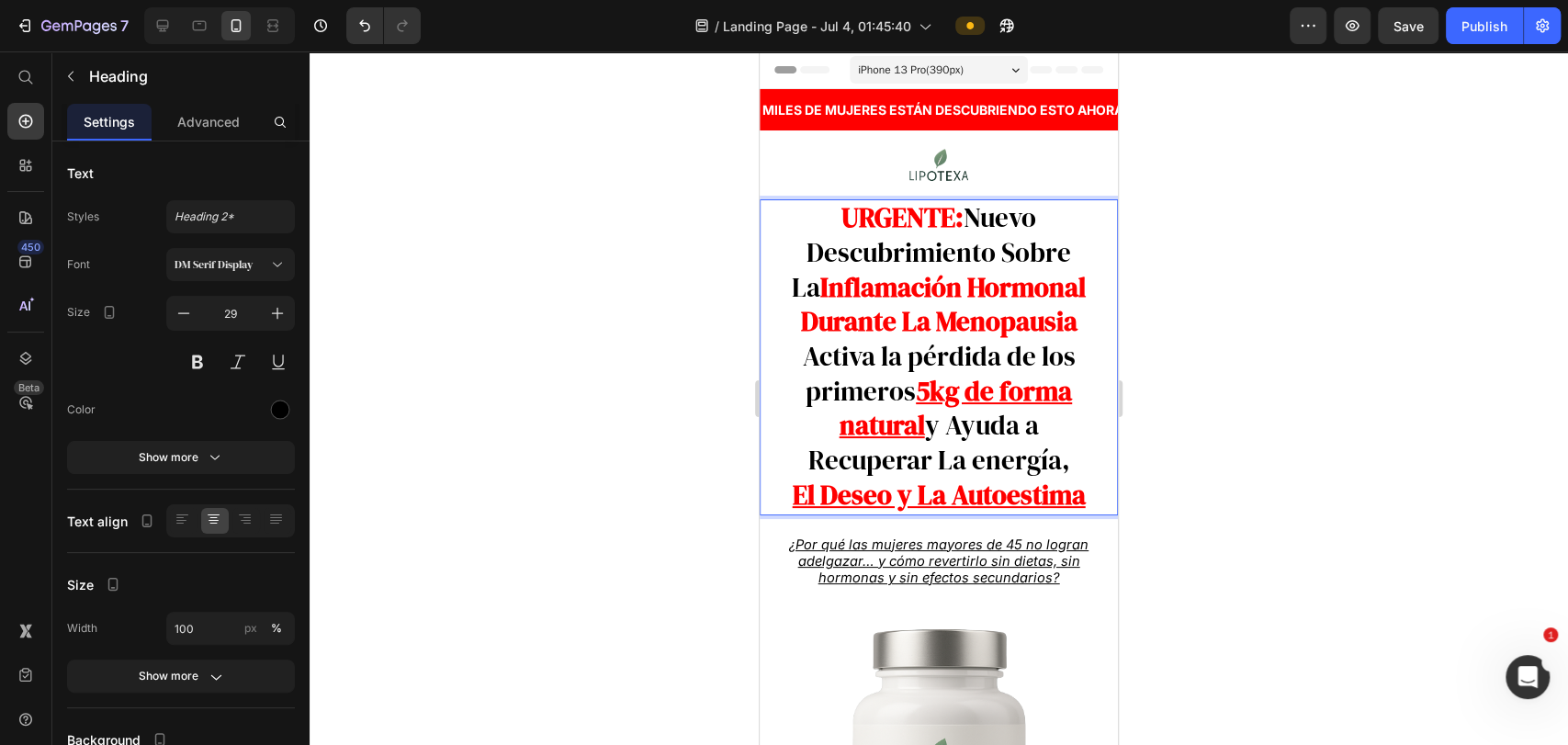 click on "URGENTE: Nuevo Descubrimiento Sobre La Inflamación Hormonal Durante La Menopausia Activa la pérdida de los primeros 5kg de forma natural y Ayuda a Recuperar La energía, El Deseo y La Autoestima" at bounding box center (939, 356) 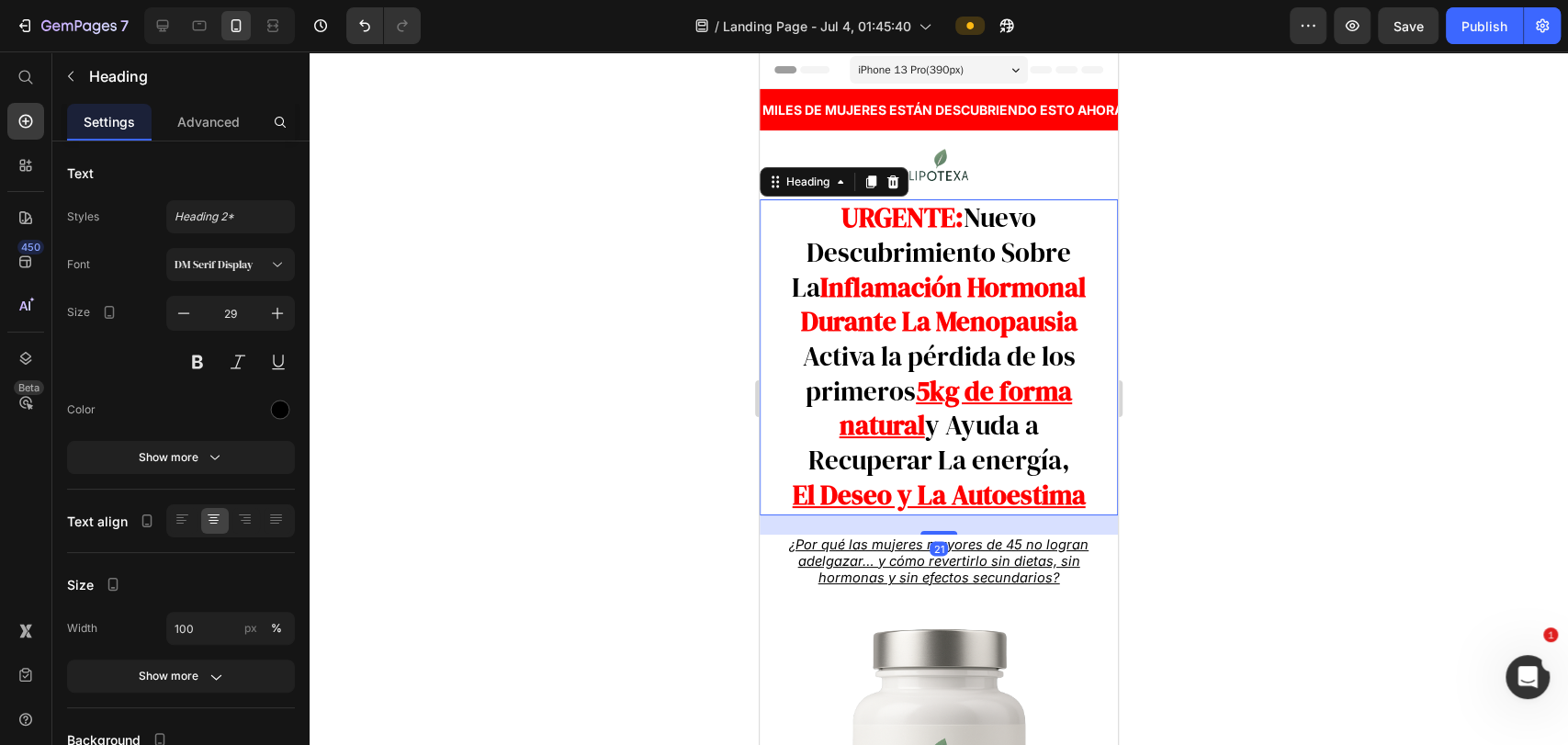 drag, startPoint x: 1089, startPoint y: 501, endPoint x: 897, endPoint y: 364, distance: 235.8665 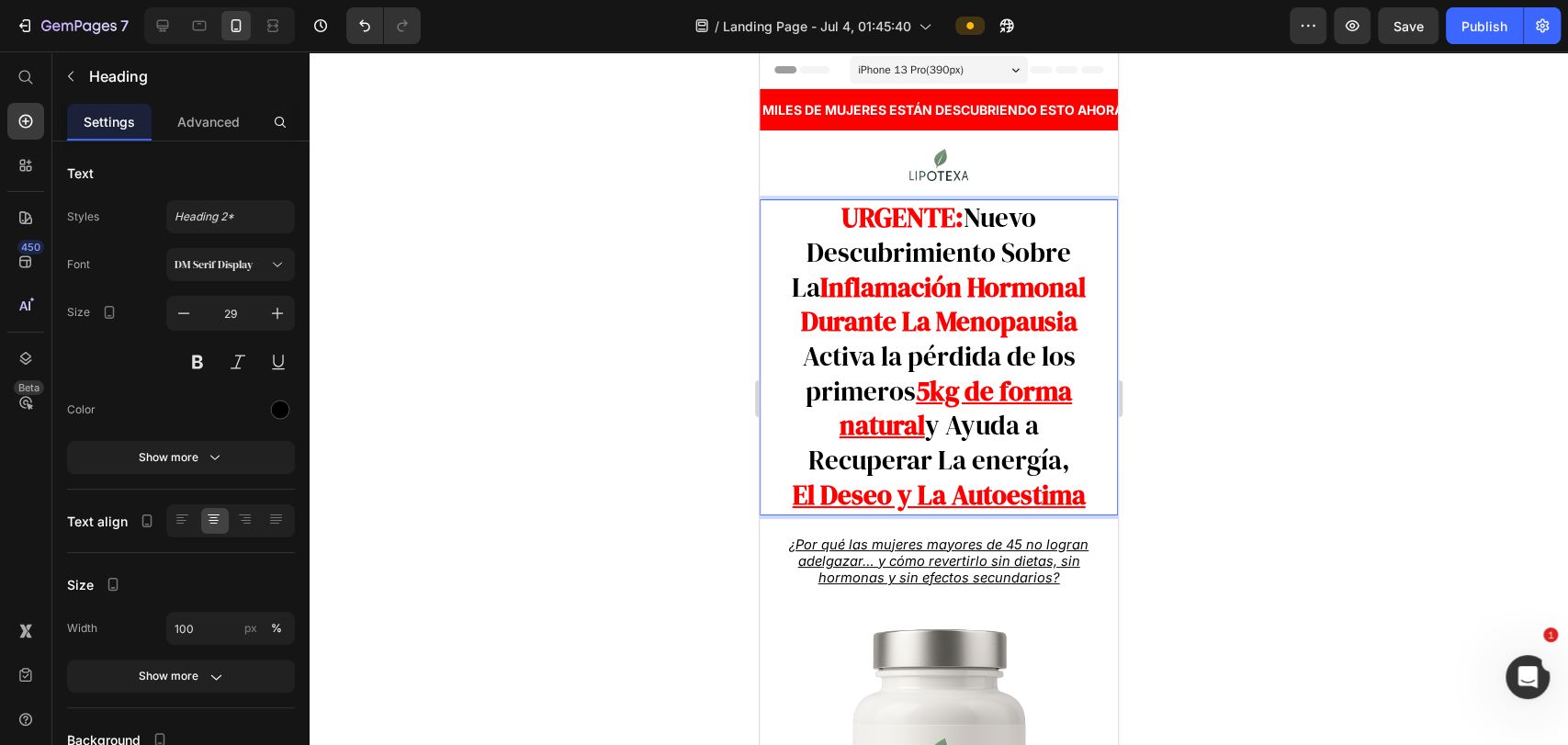 click on "URGENTE: Nuevo Descubrimiento Sobre La Inflamación Hormonal Durante La Menopausia Activa la pérdida de los primeros 5kg de forma natural y Ayuda a Recuperar La energía, El Deseo y La Autoestima" at bounding box center [939, 356] 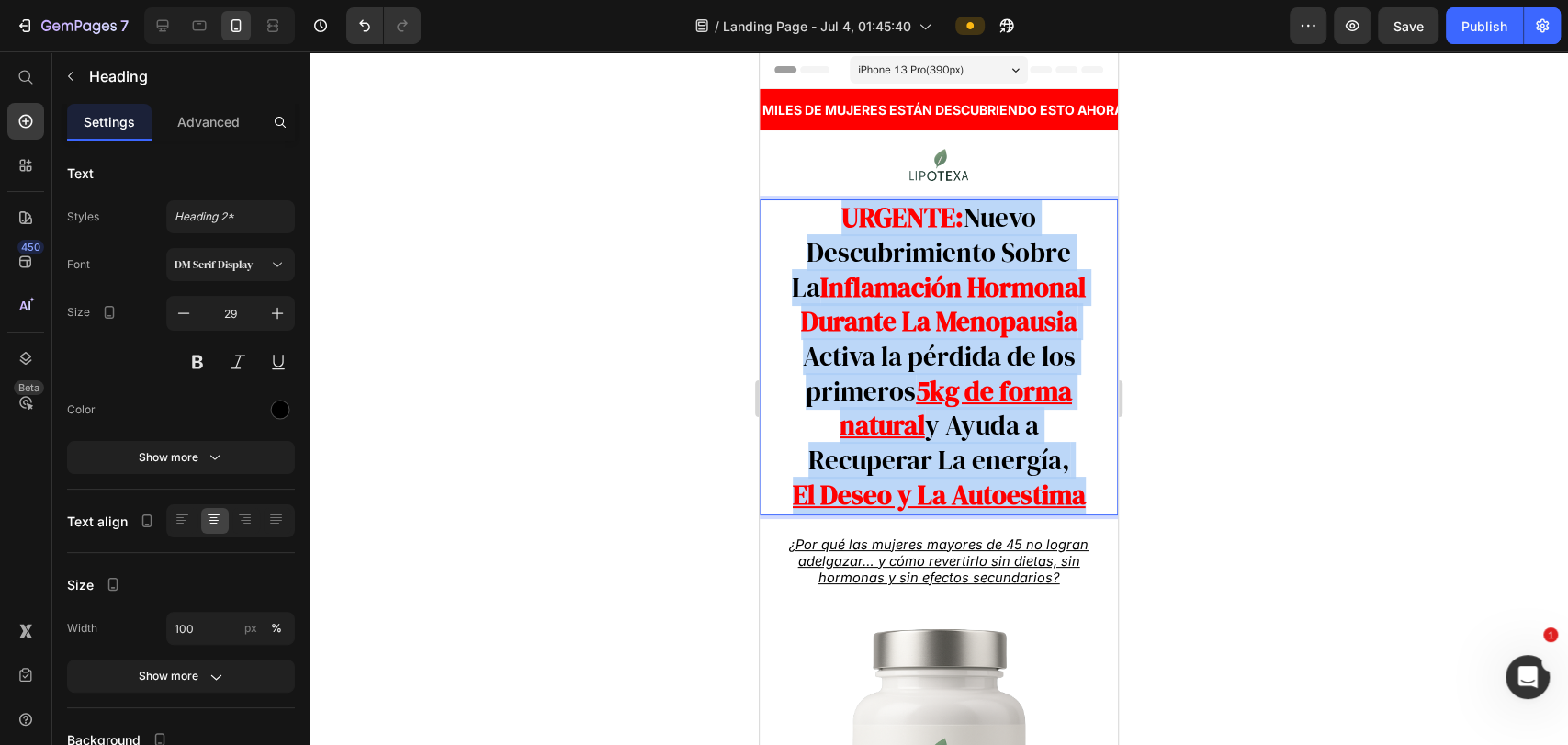 drag, startPoint x: 1021, startPoint y: 479, endPoint x: 784, endPoint y: 211, distance: 357.7611 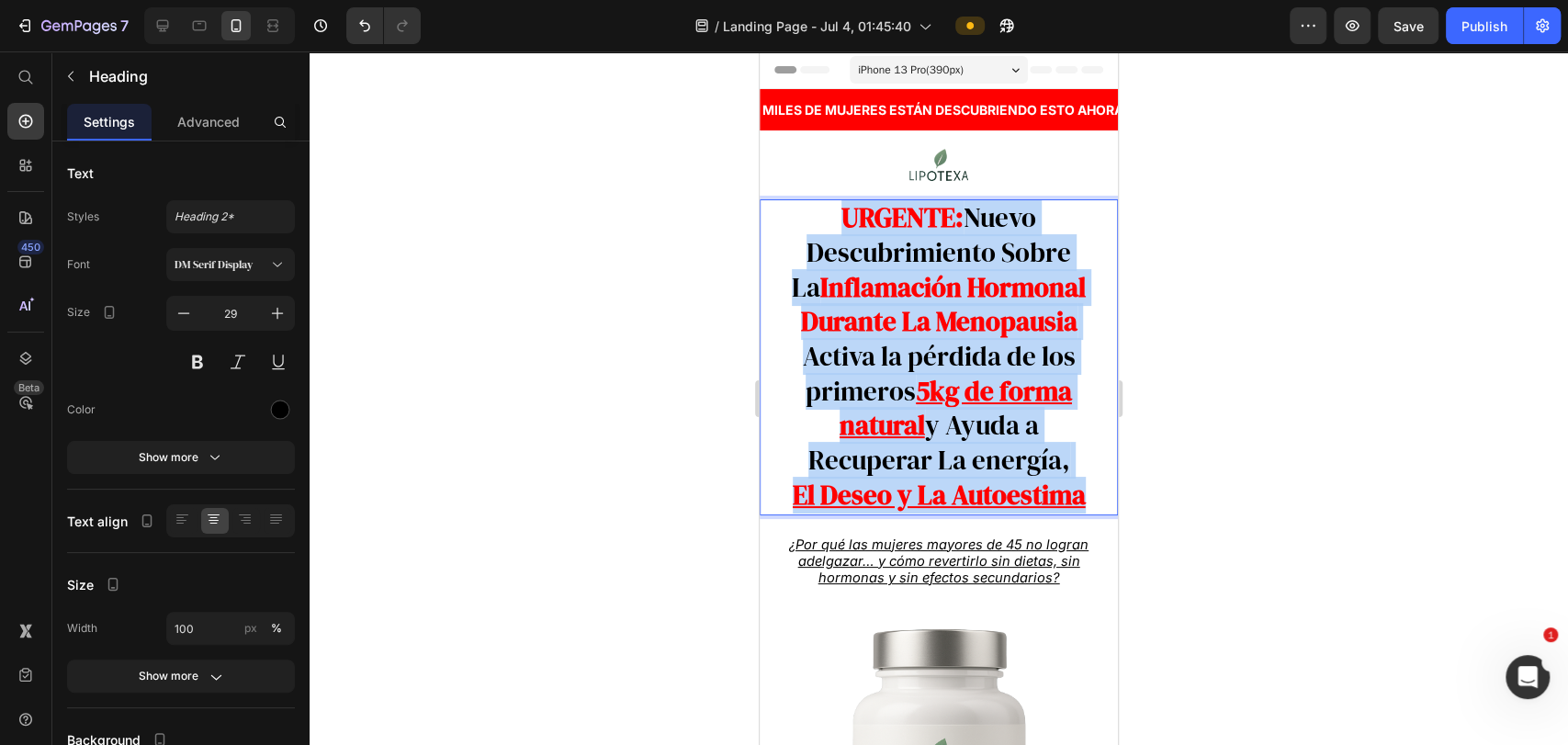 copy on "URGENTE: Nuevo Descubrimiento Sobre La Inflamación Hormonal Durante La Menopausia Activa la pérdida de los primeros 5kg de forma natural y Ayuda a Recuperar La energía, El Deseo y La Autoestima" 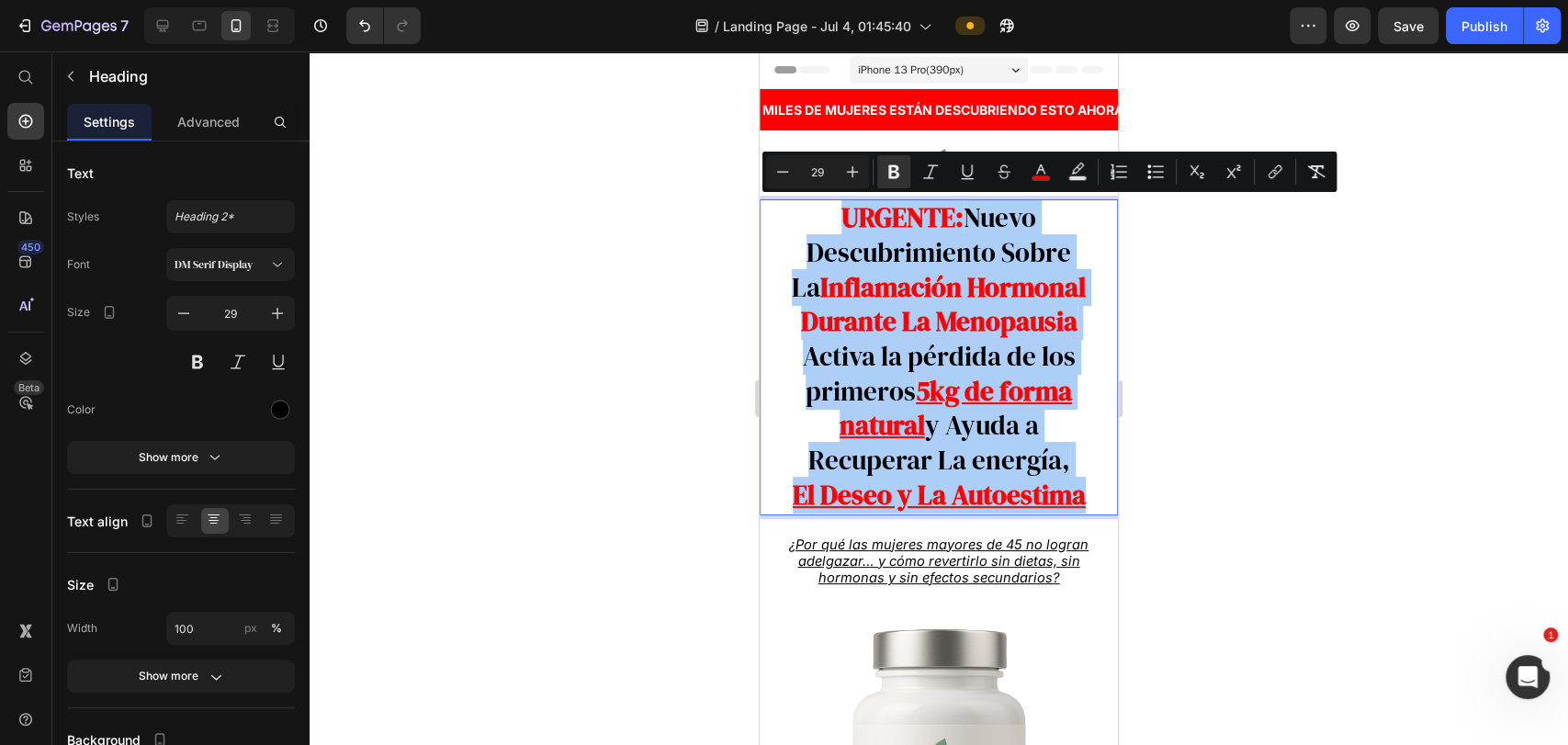click 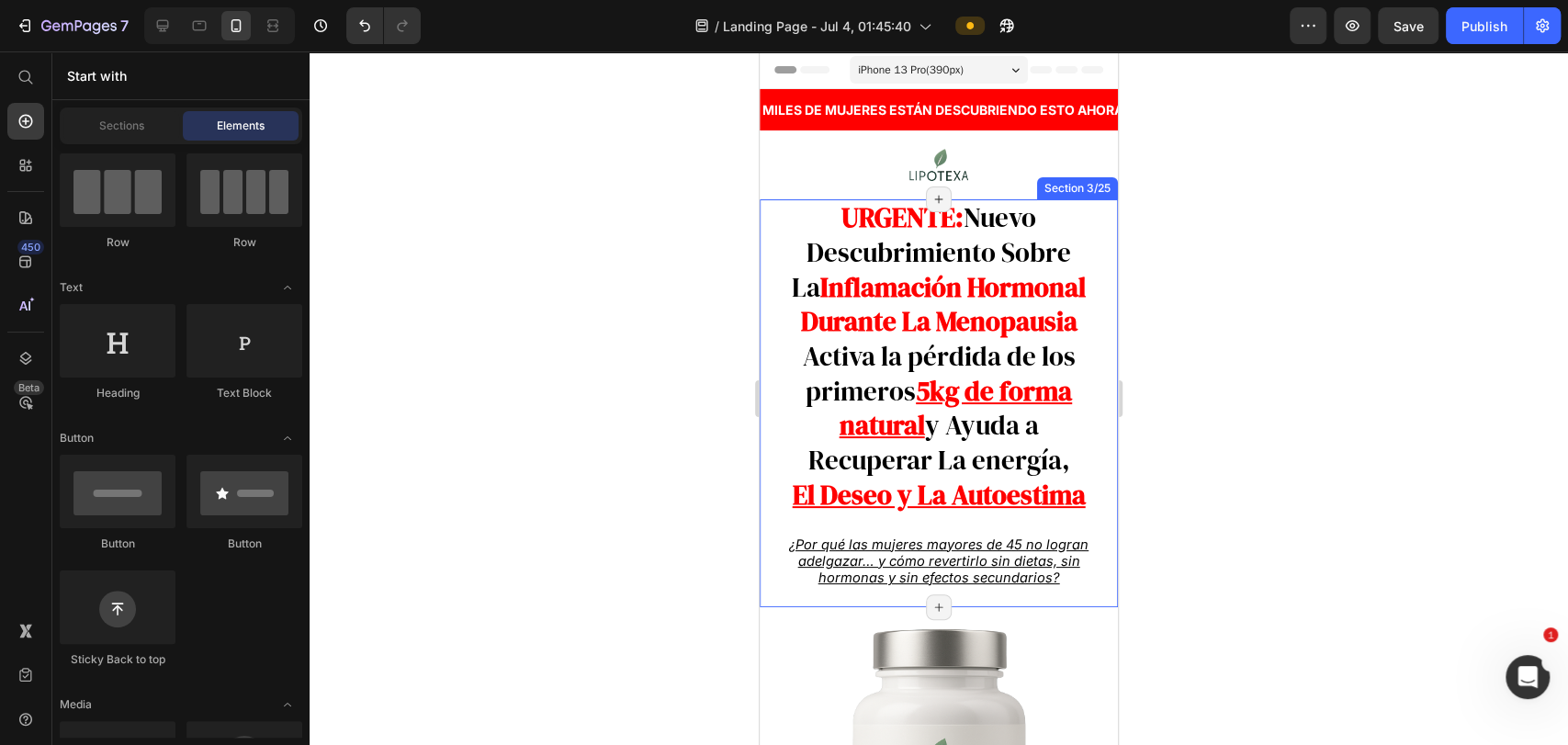 click on "¿Por qué las mujeres mayores de 45 no logran adelgazar… y cómo revertirlo sin dietas, sin hormonas y sin efectos secundarios?" at bounding box center (939, 561) 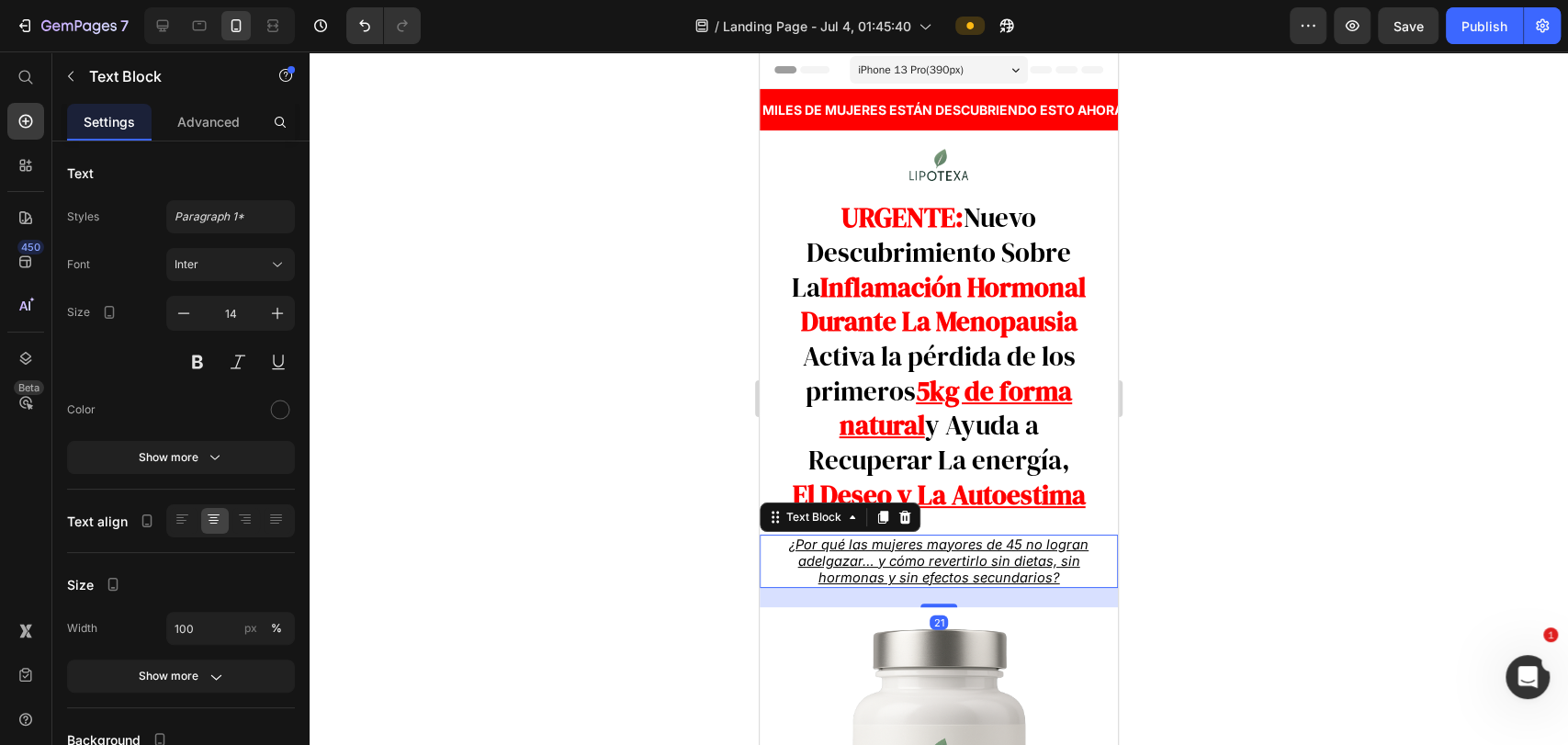 click on "¿Por qué las mujeres mayores de 45 no logran adelgazar… y cómo revertirlo sin dietas, sin hormonas y sin efectos secundarios?" at bounding box center [939, 561] 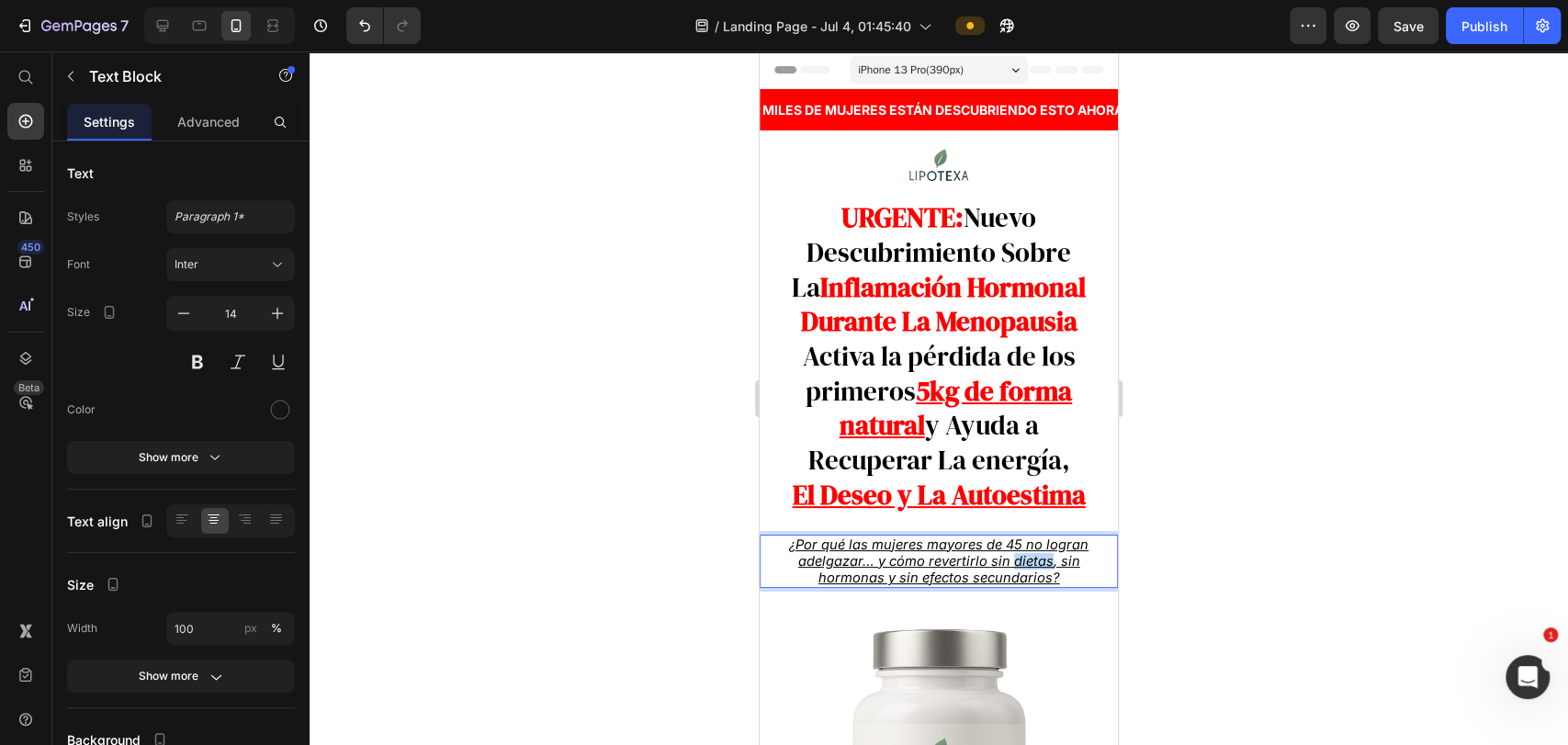 click on "¿Por qué las mujeres mayores de 45 no logran adelgazar… y cómo revertirlo sin dietas, sin hormonas y sin efectos secundarios?" at bounding box center [939, 561] 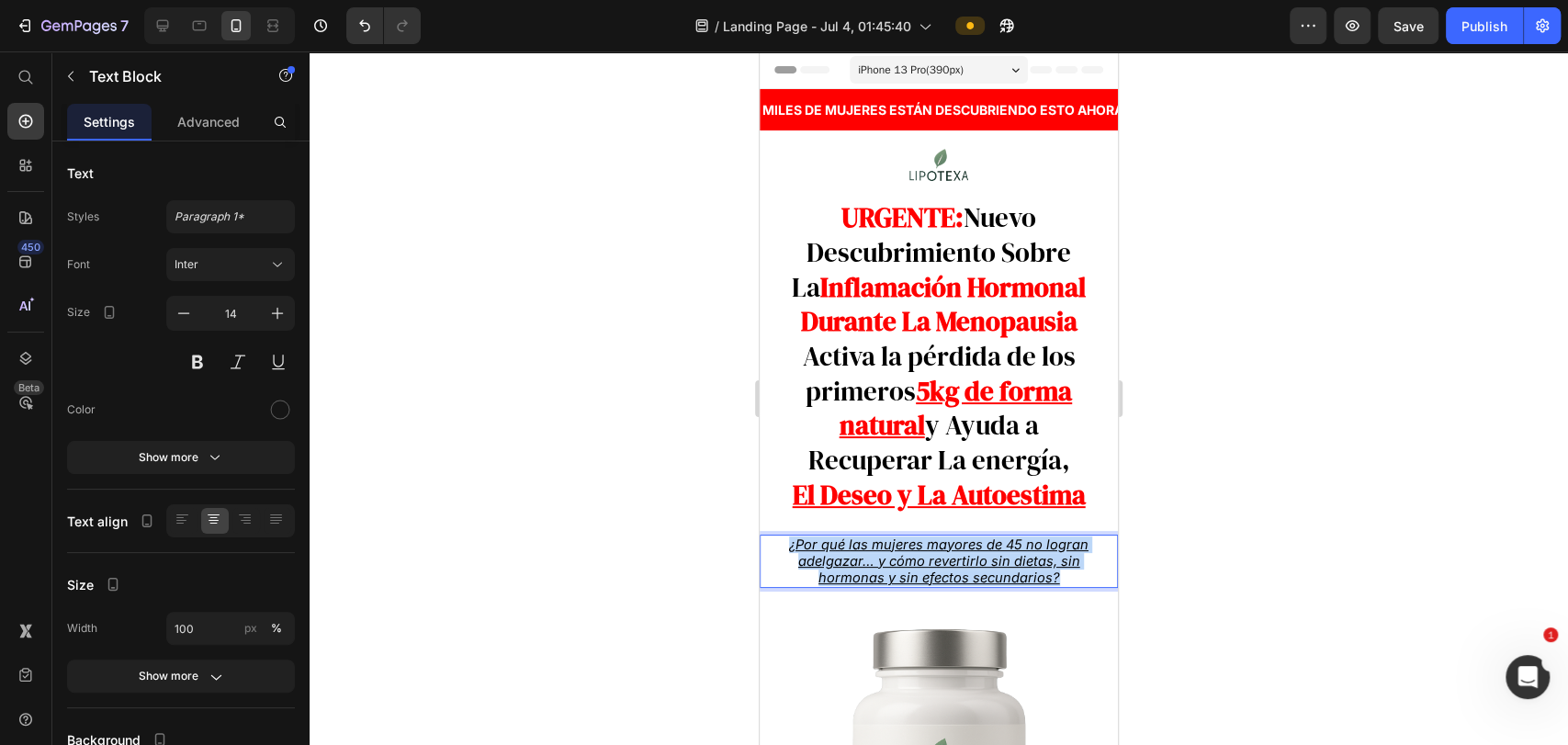 click on "¿Por qué las mujeres mayores de 45 no logran adelgazar… y cómo revertirlo sin dietas, sin hormonas y sin efectos secundarios?" at bounding box center [939, 561] 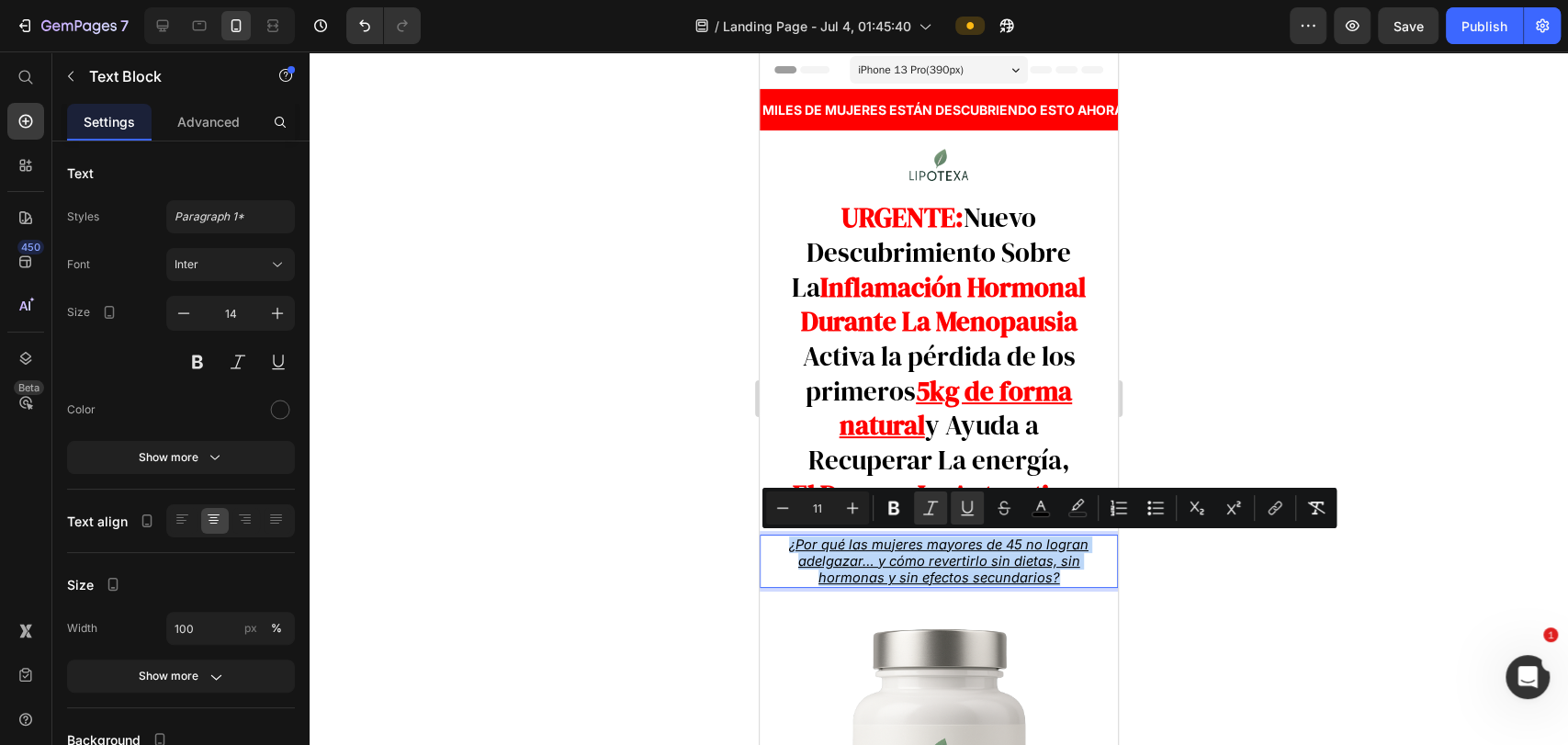 copy on "¿Por qué las mujeres mayores de 45 no logran adelgazar… y cómo revertirlo sin dietas, sin hormonas y sin efectos secundarios?" 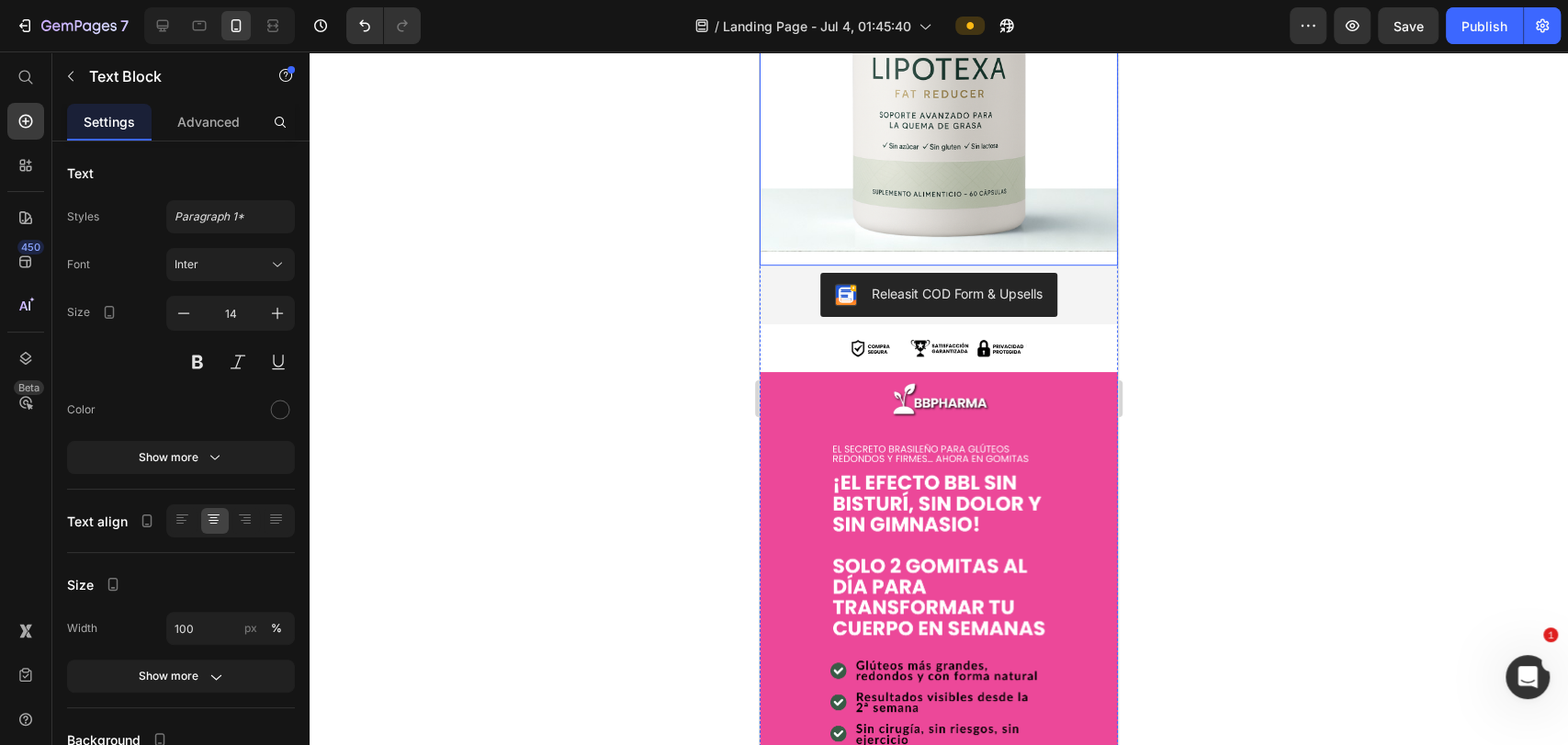 scroll, scrollTop: 204, scrollLeft: 0, axis: vertical 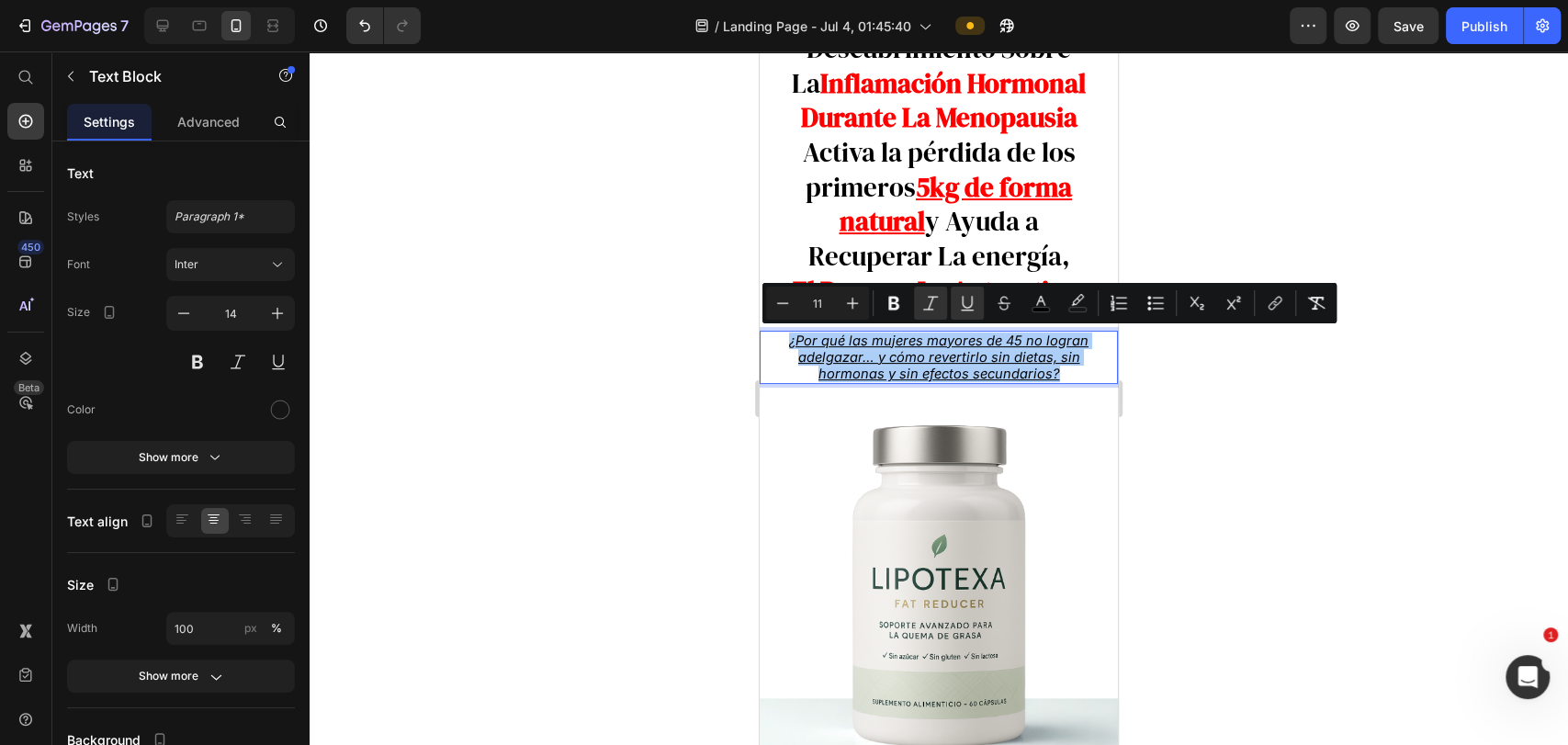 drag, startPoint x: 1257, startPoint y: 492, endPoint x: 314, endPoint y: 431, distance: 944.9709 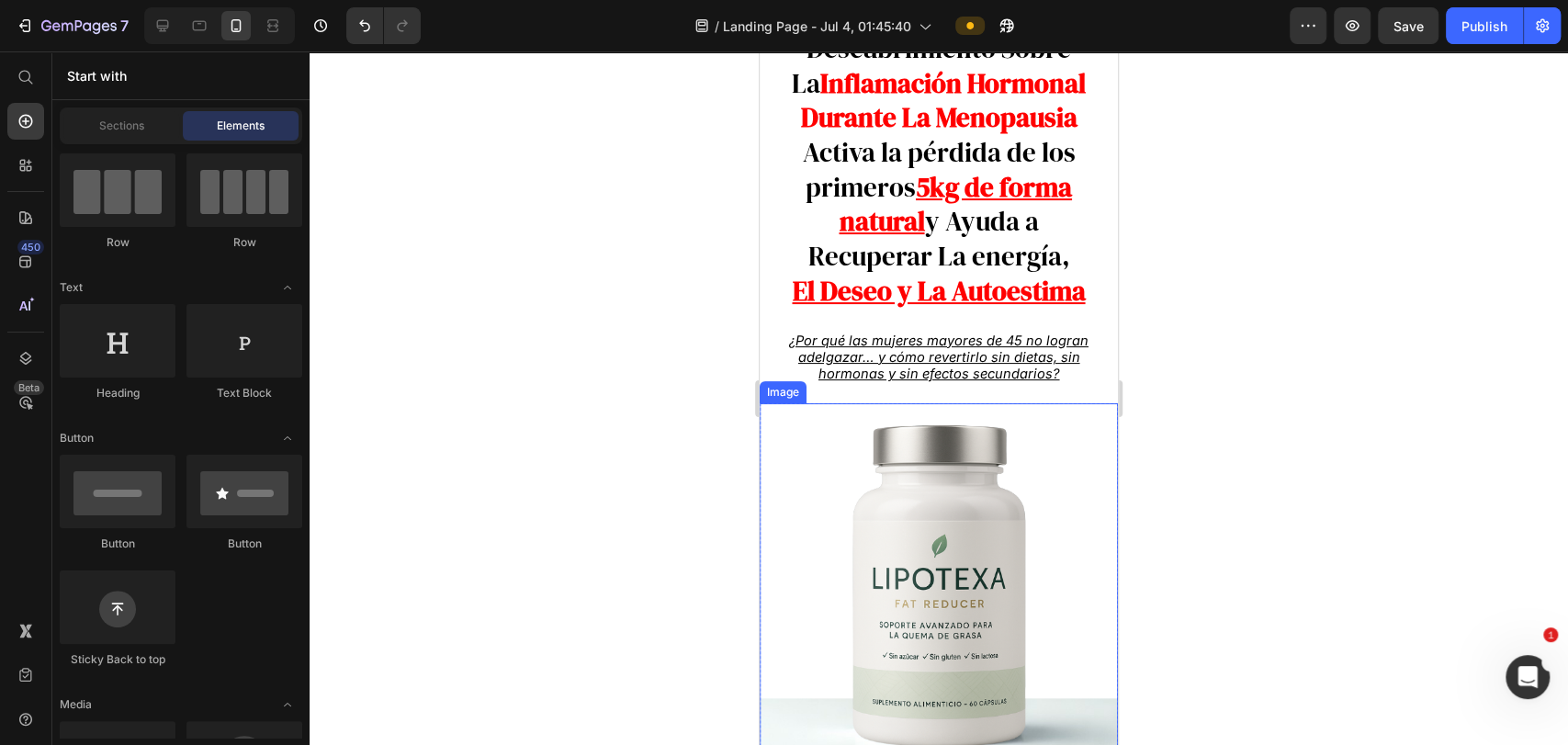 scroll, scrollTop: 0, scrollLeft: 0, axis: both 